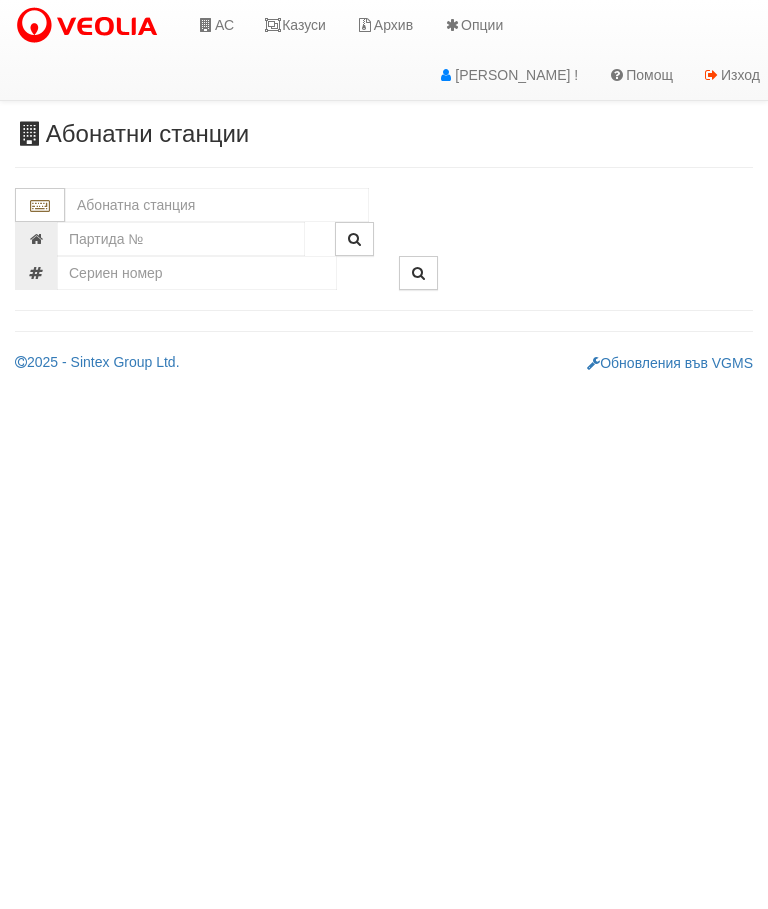 scroll, scrollTop: 0, scrollLeft: 0, axis: both 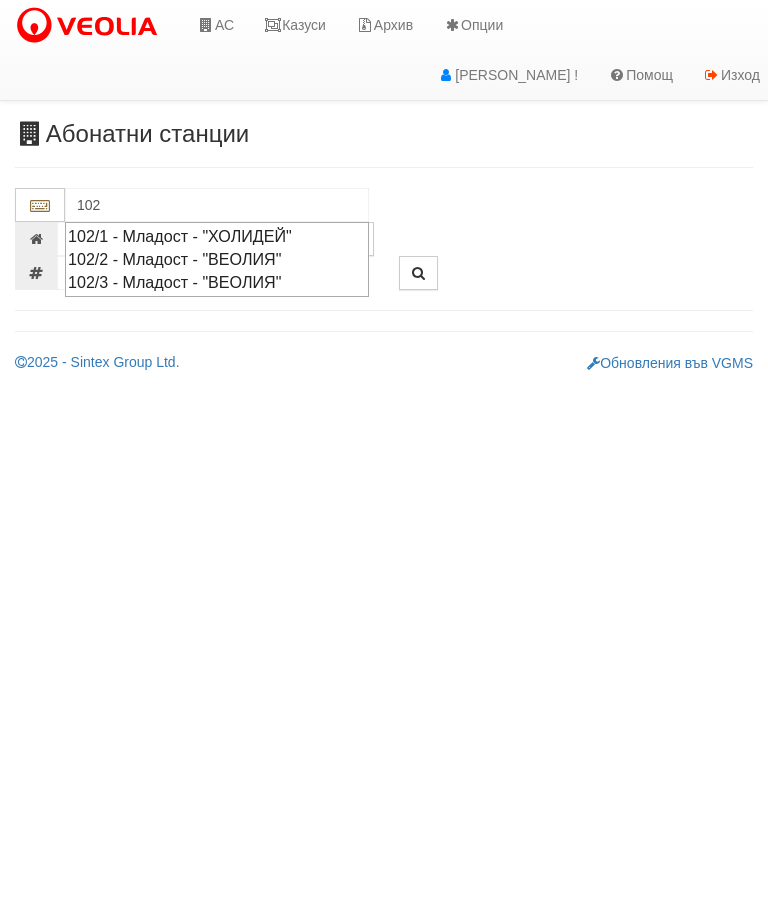 click on "102/2 - Младост - "ВЕОЛИЯ"" at bounding box center [217, 259] 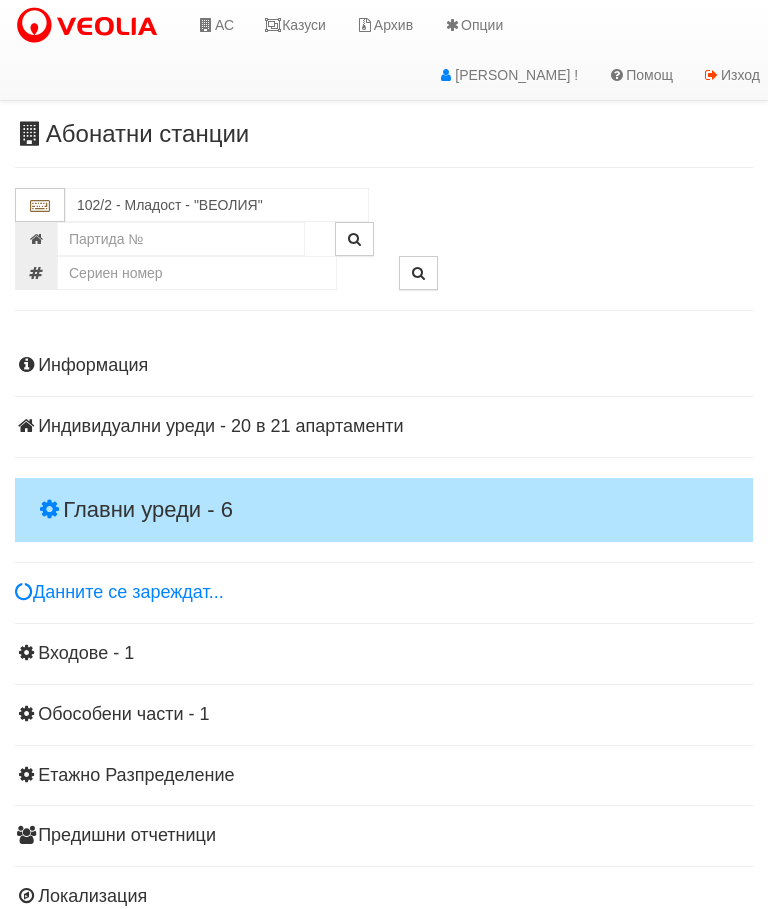 click on "Главни уреди - 6" at bounding box center [384, 510] 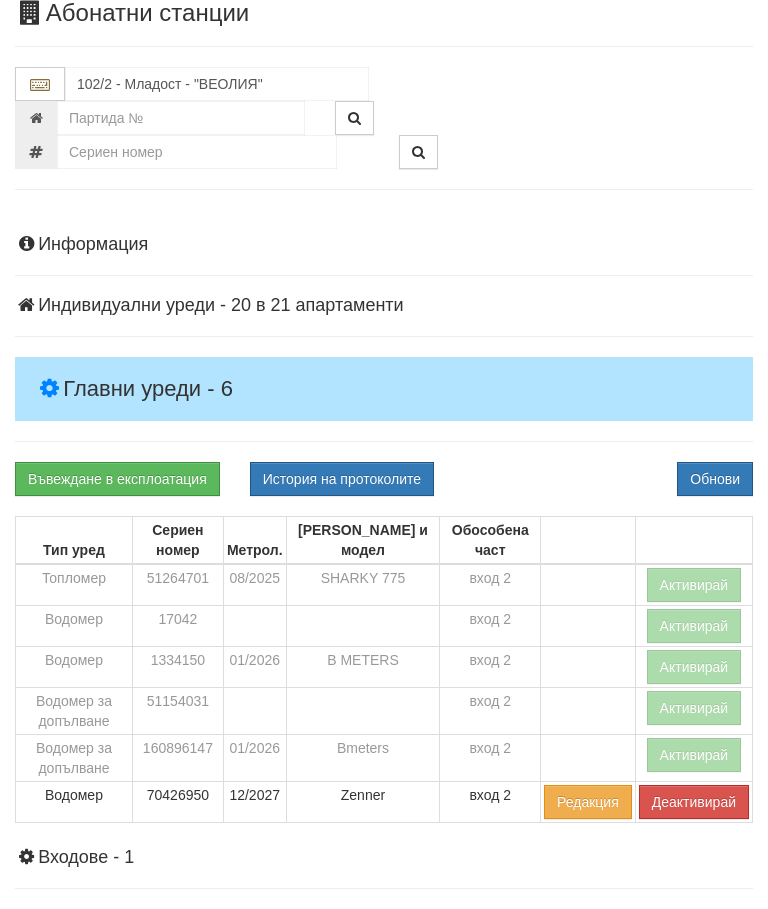 scroll, scrollTop: 121, scrollLeft: 0, axis: vertical 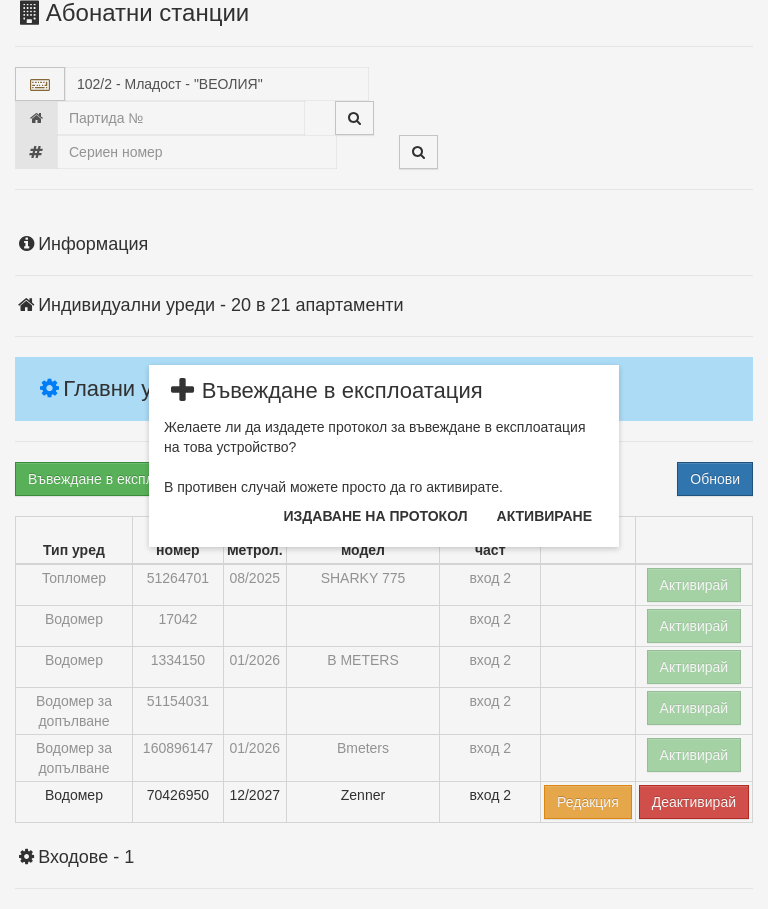 click on "Издаване на протокол" at bounding box center (376, 516) 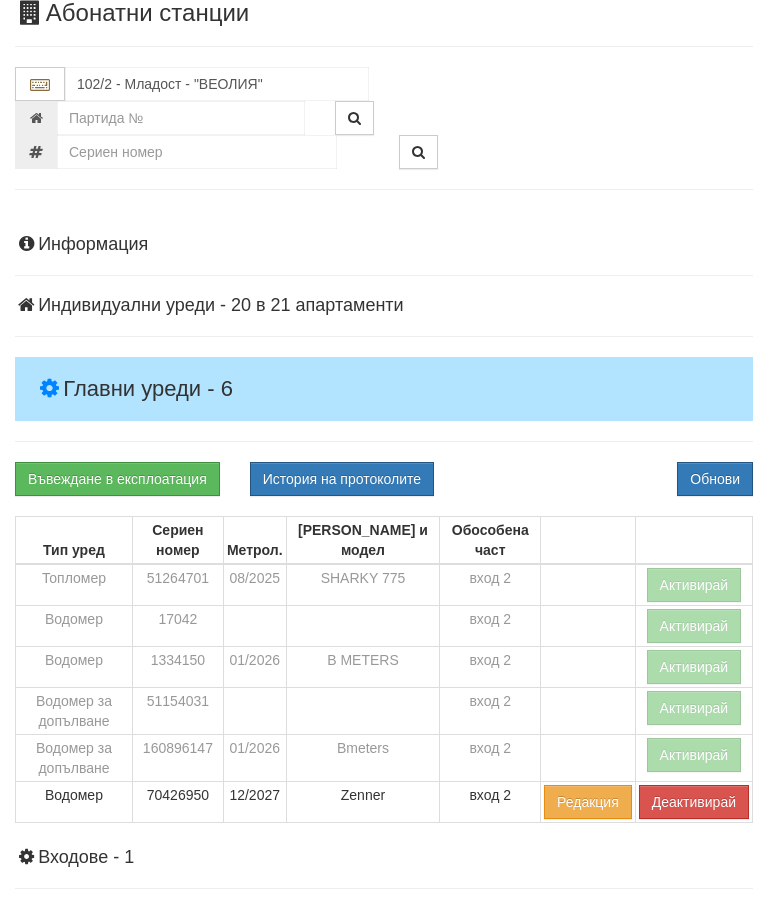 scroll, scrollTop: 196, scrollLeft: 0, axis: vertical 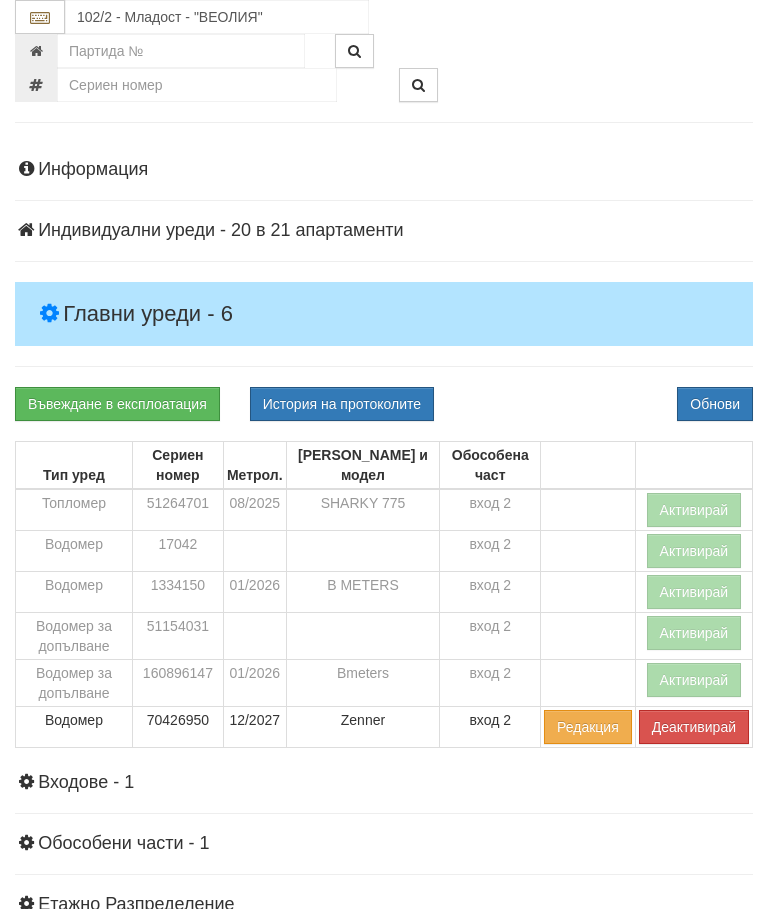 click on "Обнови" at bounding box center (715, 404) 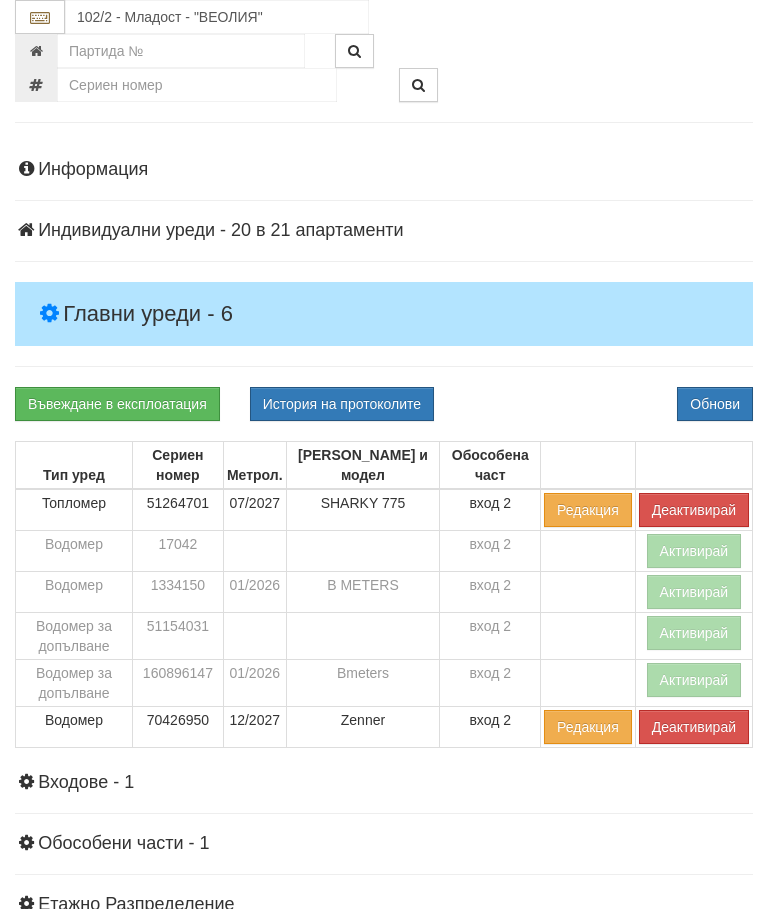 click on "Активирай" at bounding box center [694, 680] 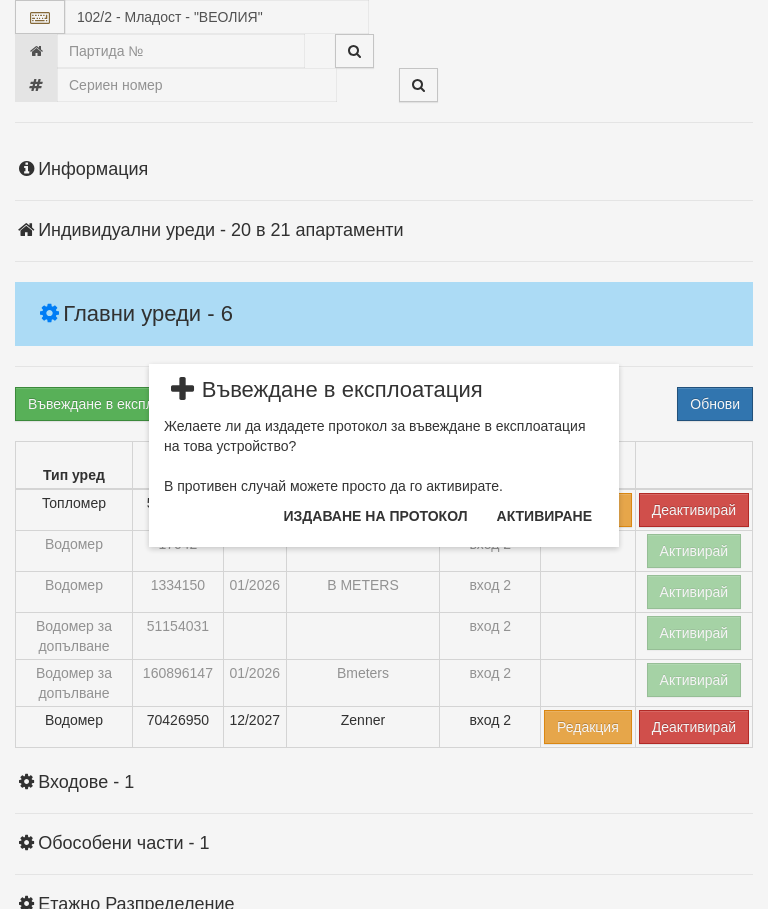 click on "Издаване на протокол" at bounding box center [376, 516] 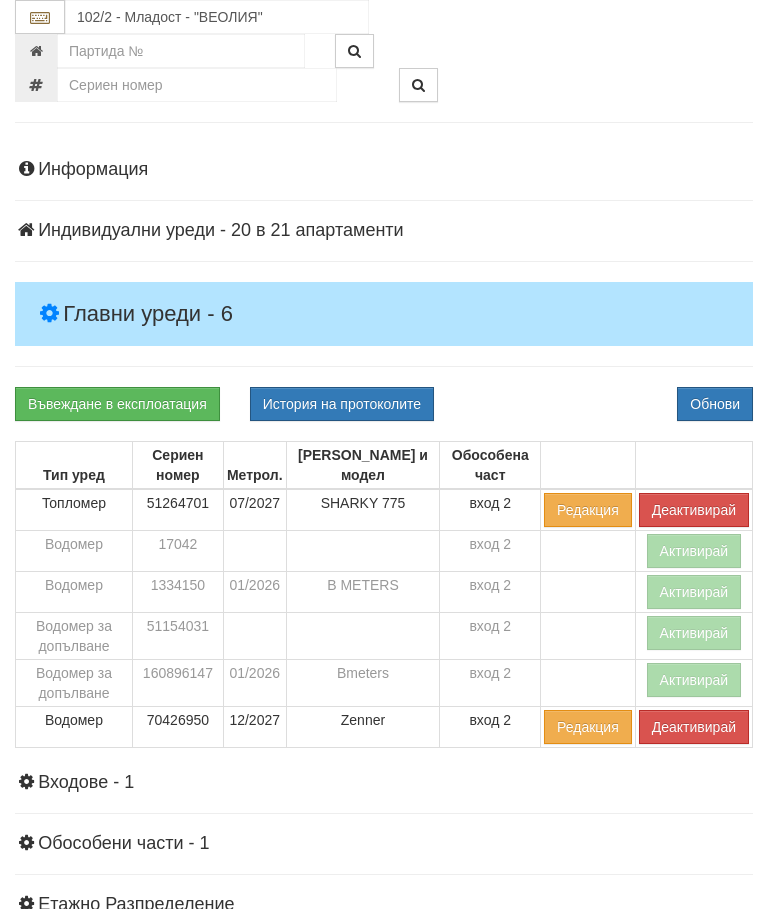 click on "Обнови" at bounding box center (715, 404) 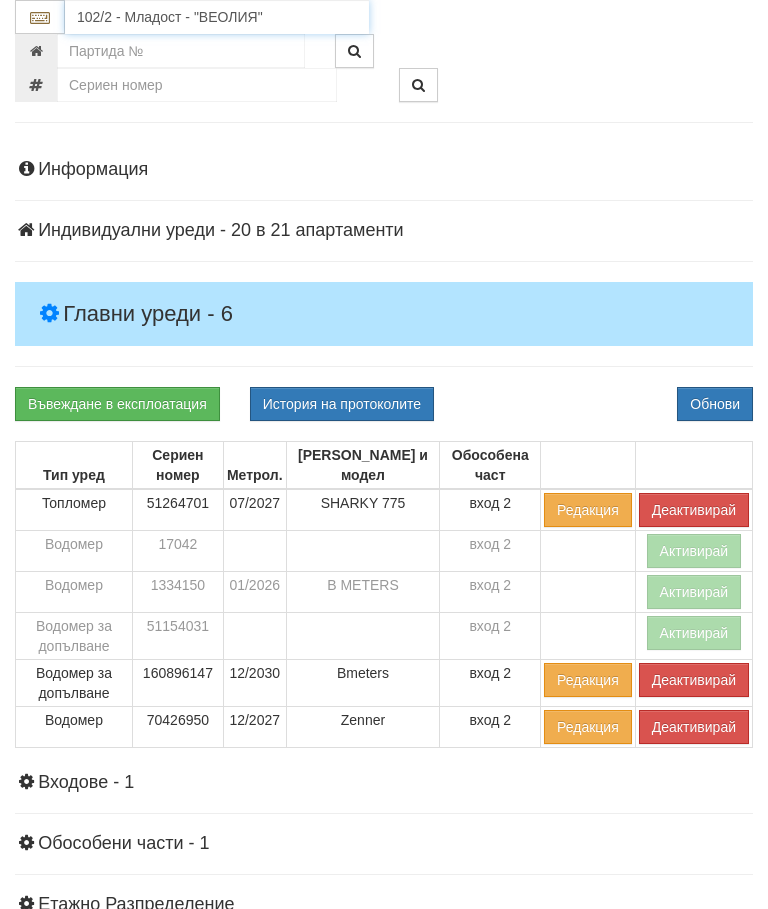 click on "102/2 - Младост - "ВЕОЛИЯ"" at bounding box center [217, 17] 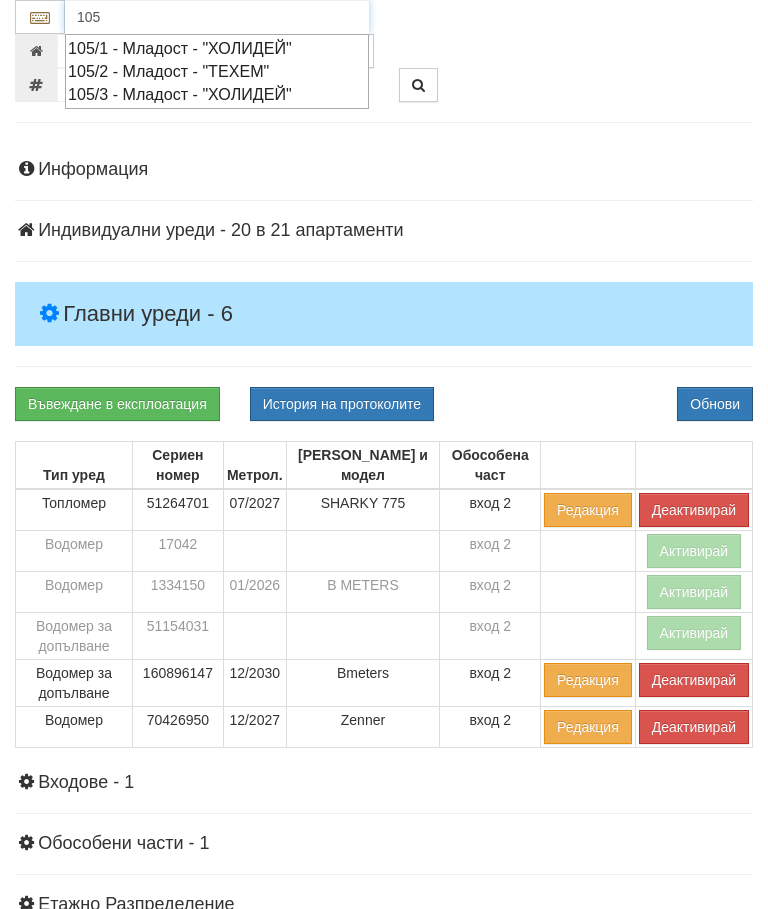 click on "105/3 - Младост - "ХОЛИДЕЙ"" at bounding box center [217, 94] 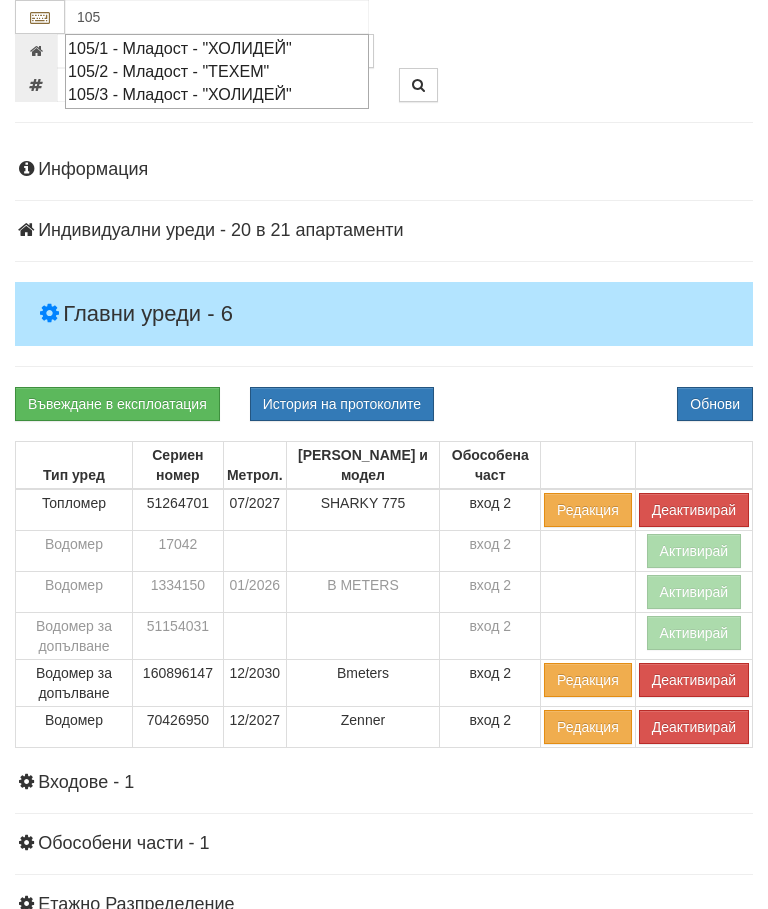type on "105/3 - Младост - "ХОЛИДЕЙ"" 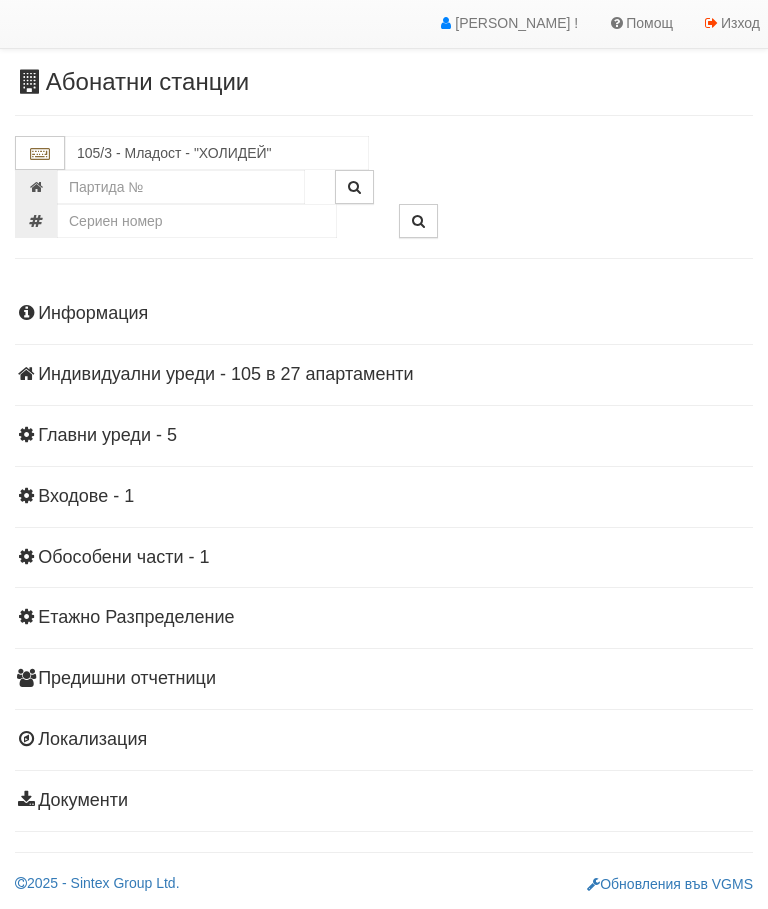 scroll, scrollTop: 44, scrollLeft: 0, axis: vertical 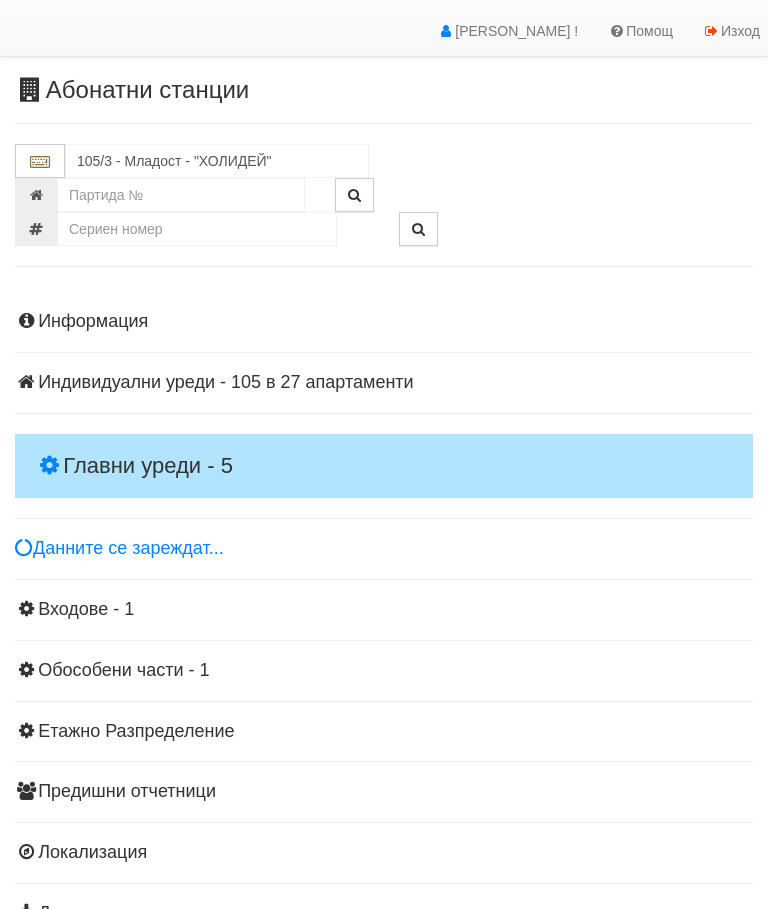 click on "Главни уреди - 5" at bounding box center (384, 466) 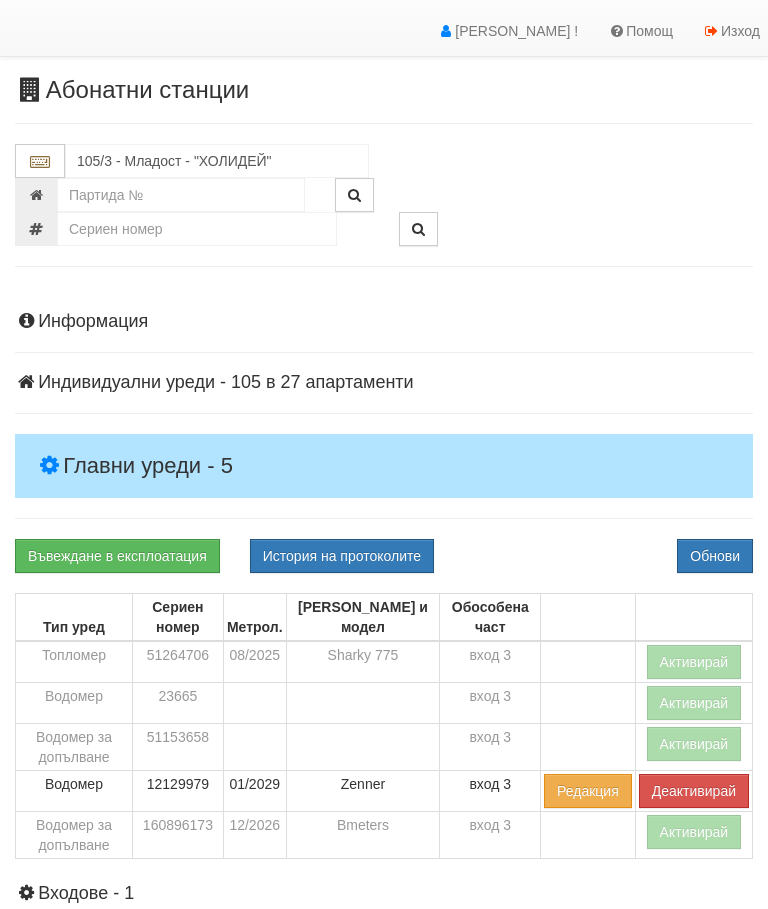 click on "Активирай" at bounding box center [694, 662] 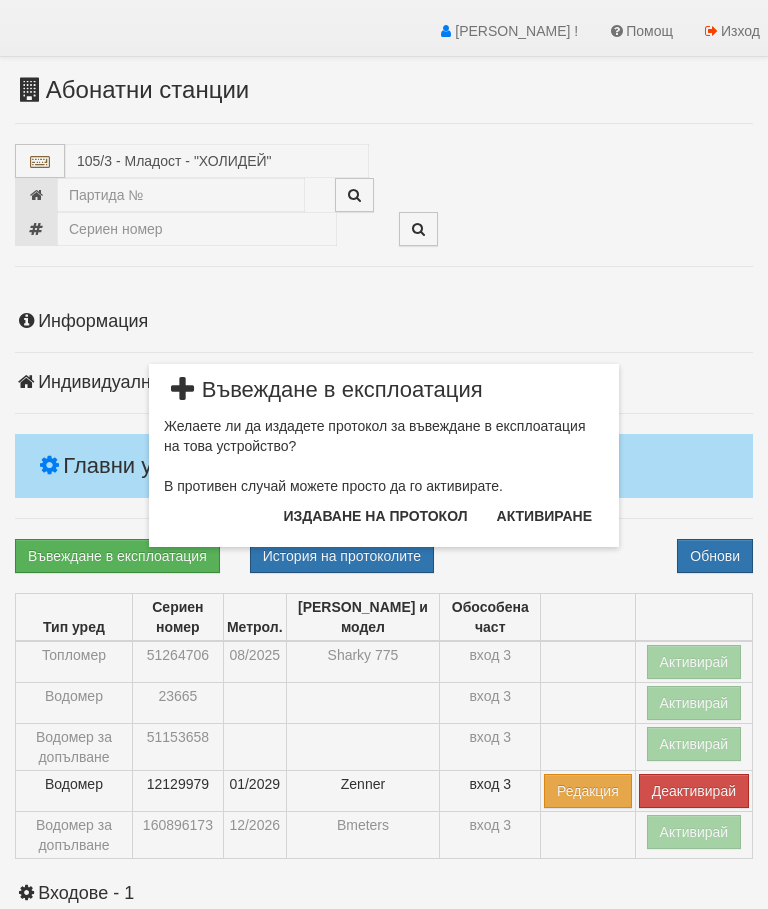 click on "Издаване на протокол" at bounding box center [376, 516] 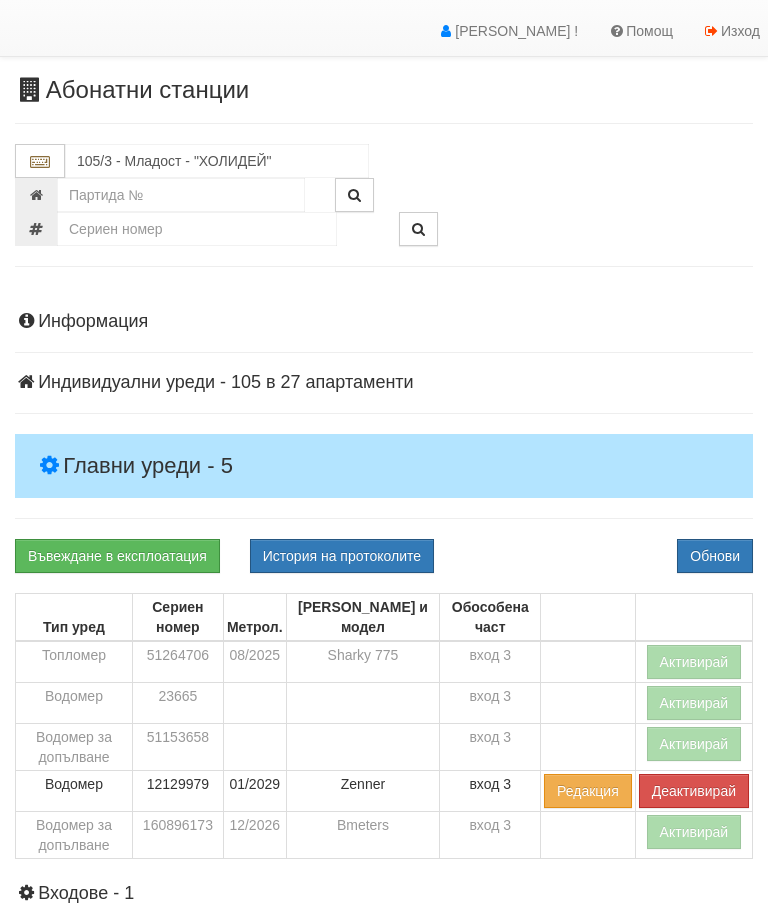 click on "Обнови" at bounding box center (715, 556) 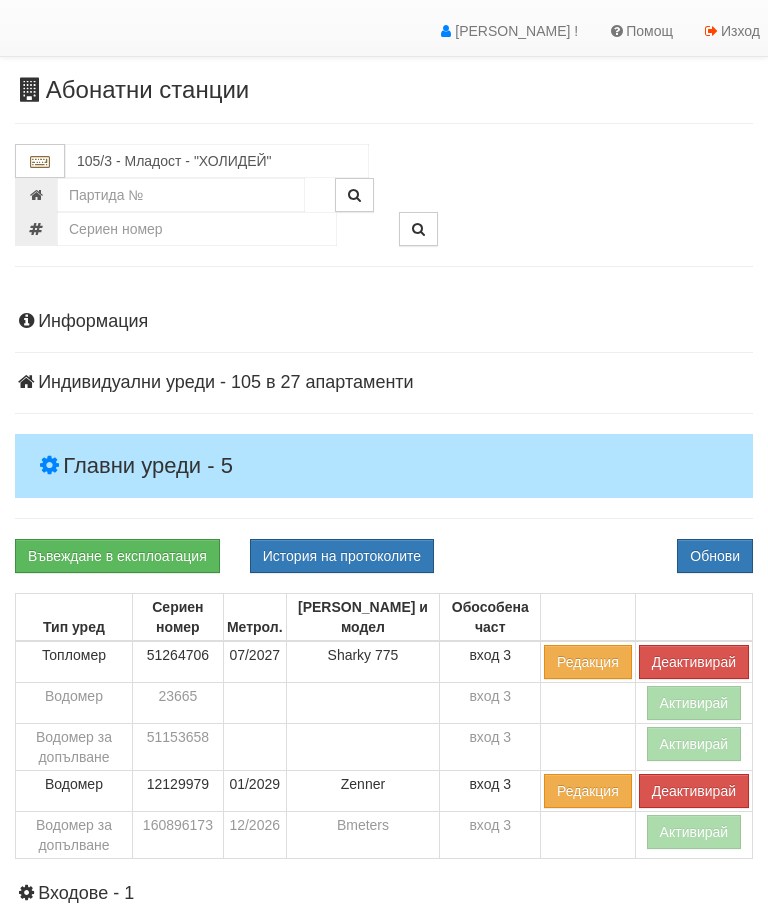 click on "Активирай" at bounding box center (694, 832) 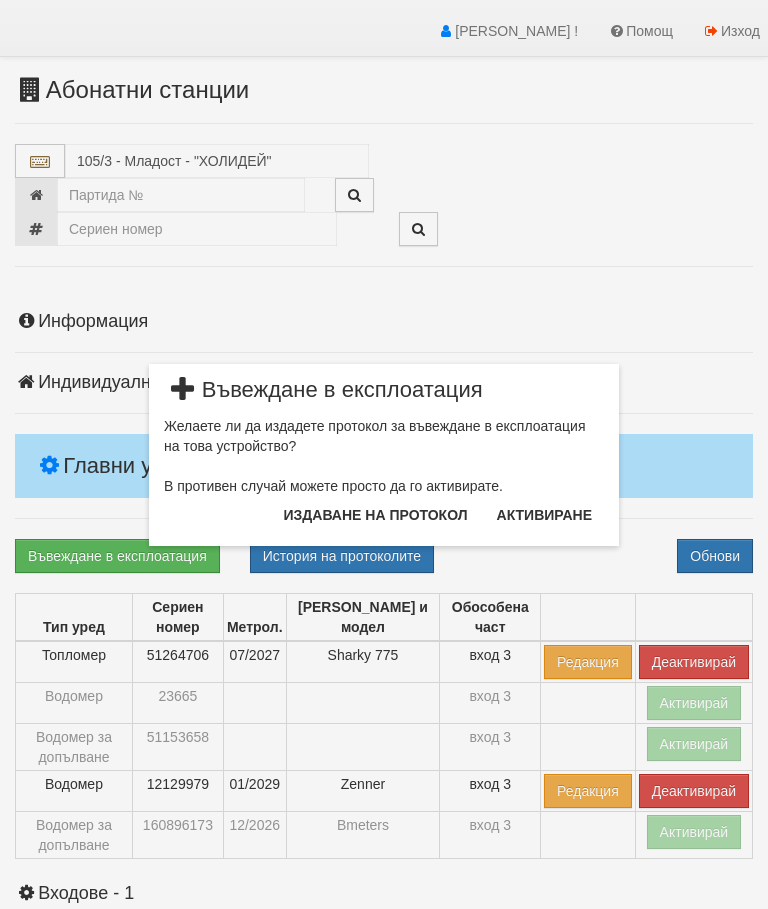 click on "Издаване на протокол" at bounding box center (376, 515) 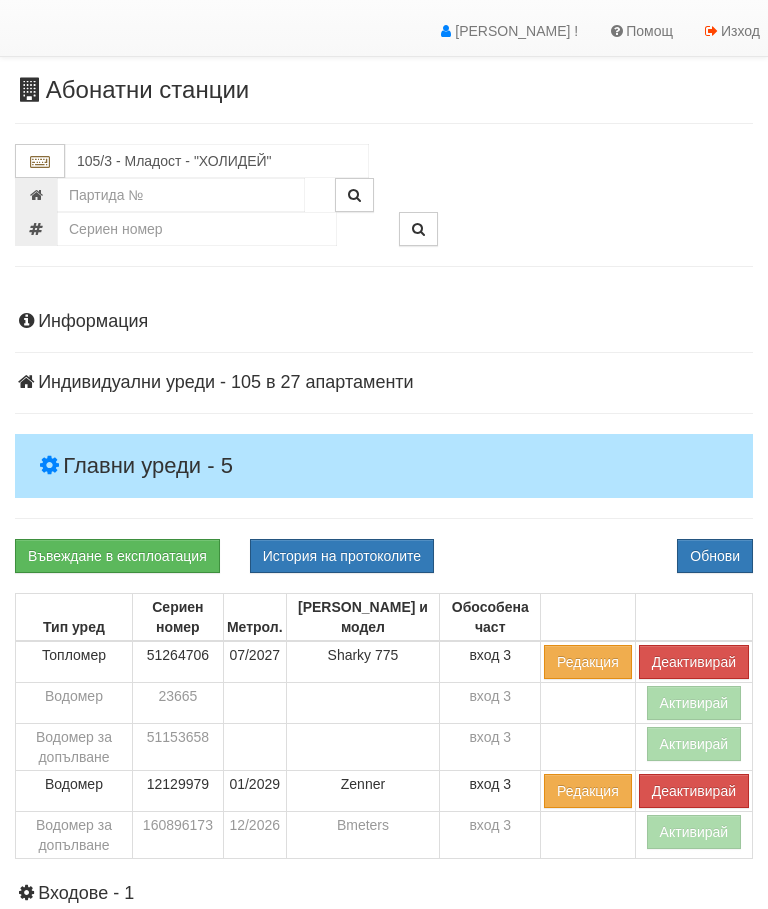 click on "Обнови" at bounding box center [715, 556] 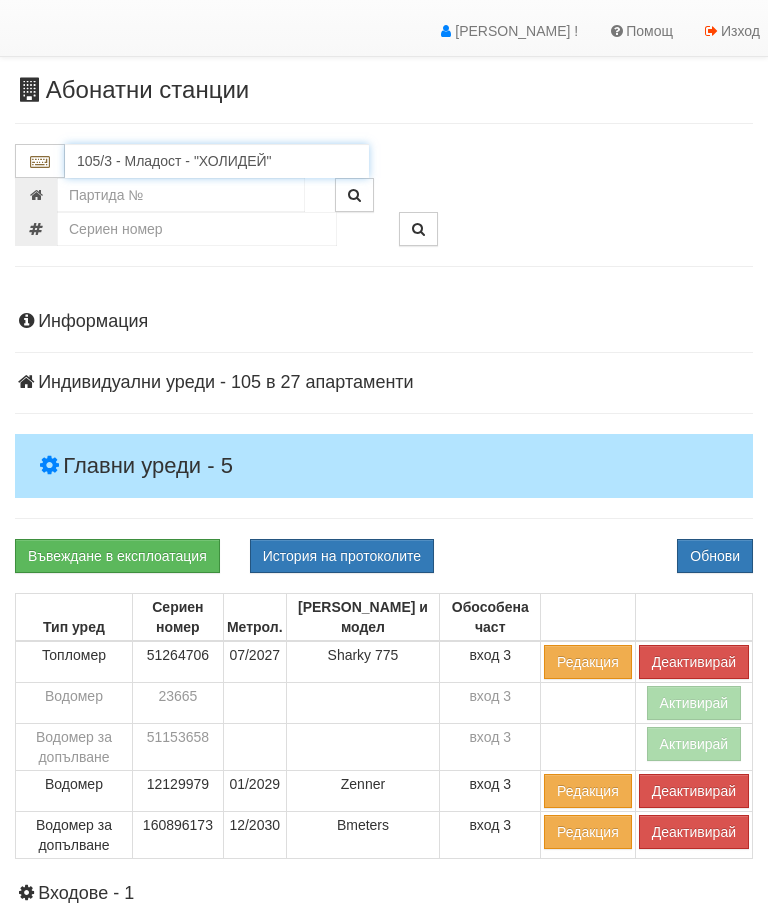 click on "105/3 - Младост - "ХОЛИДЕЙ"" at bounding box center (217, 161) 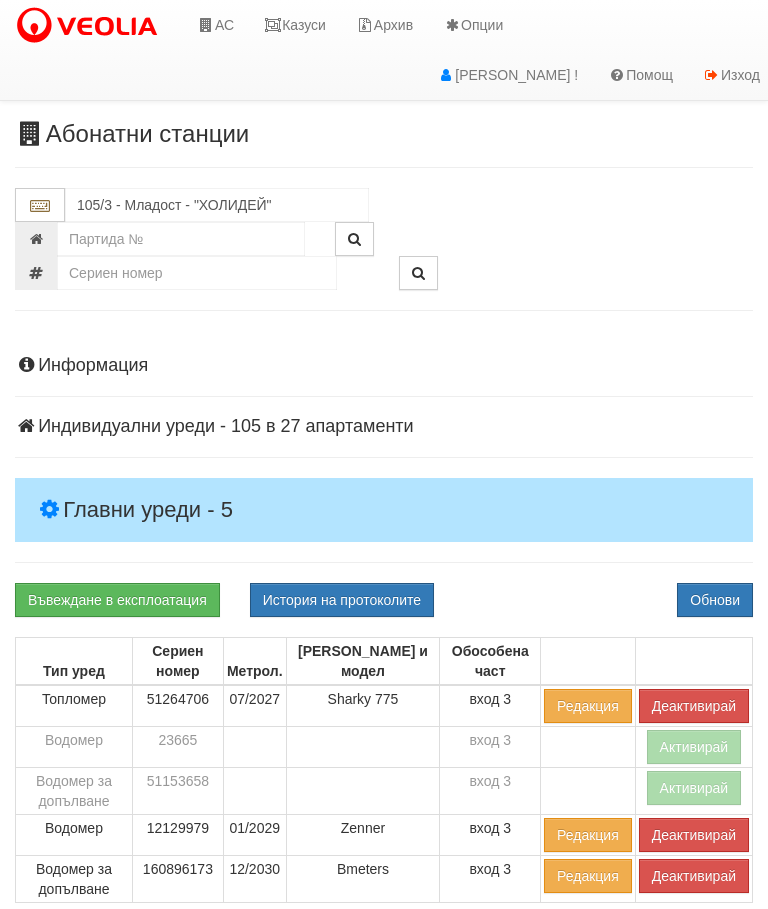 click on "Казуси" at bounding box center [295, 25] 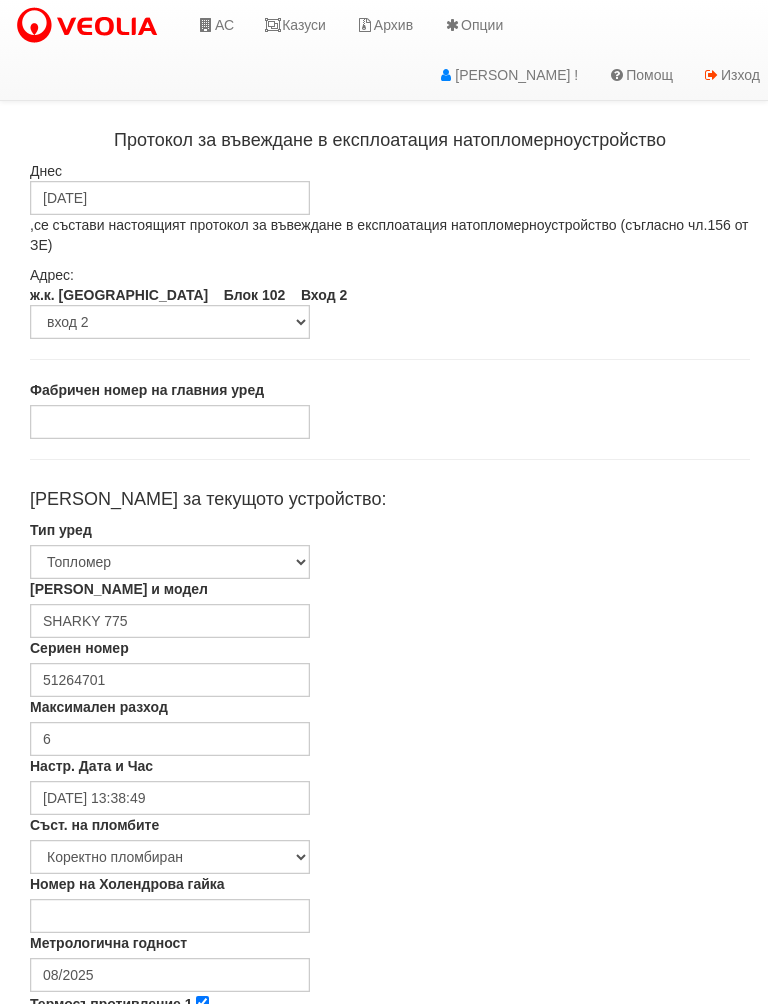 scroll, scrollTop: 0, scrollLeft: 0, axis: both 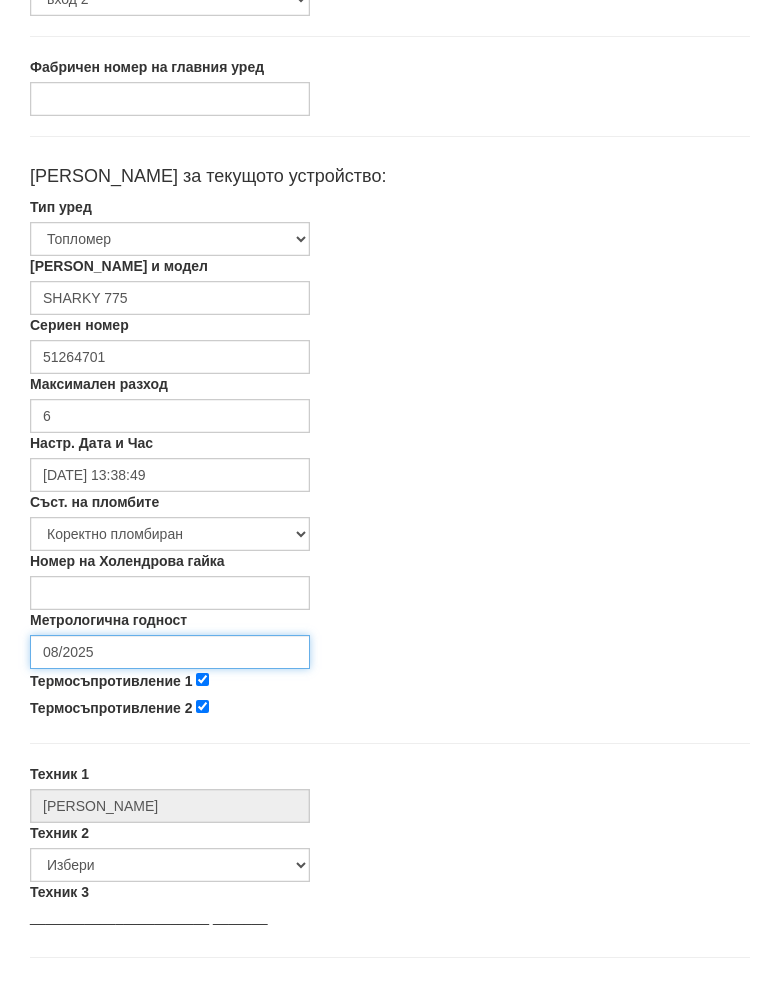 click on "08/2025" at bounding box center (170, 673) 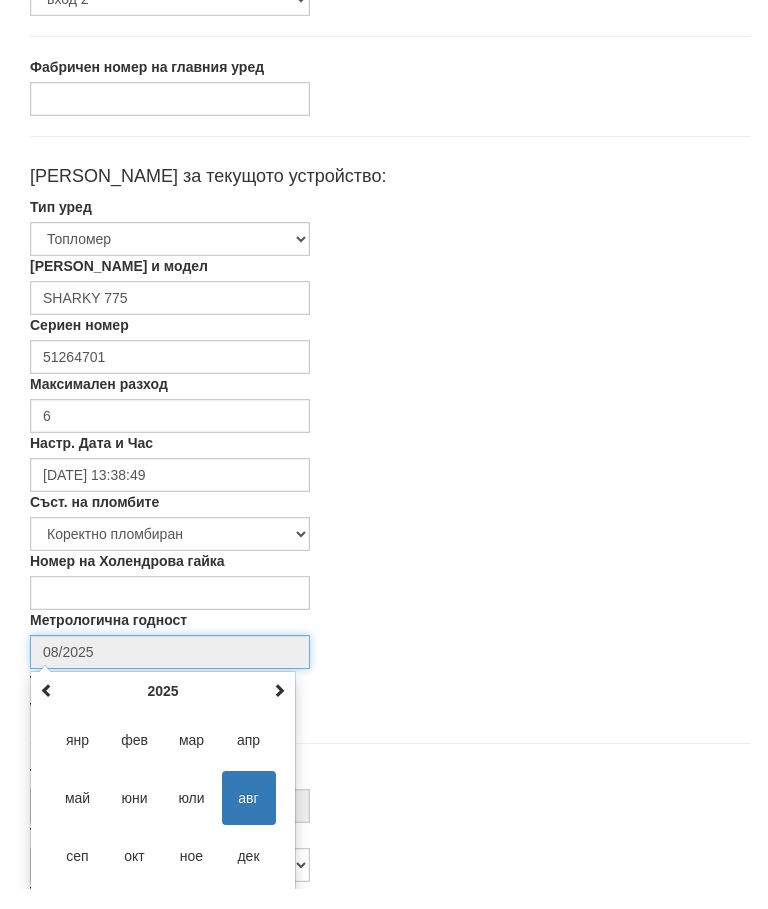 scroll, scrollTop: 336, scrollLeft: 0, axis: vertical 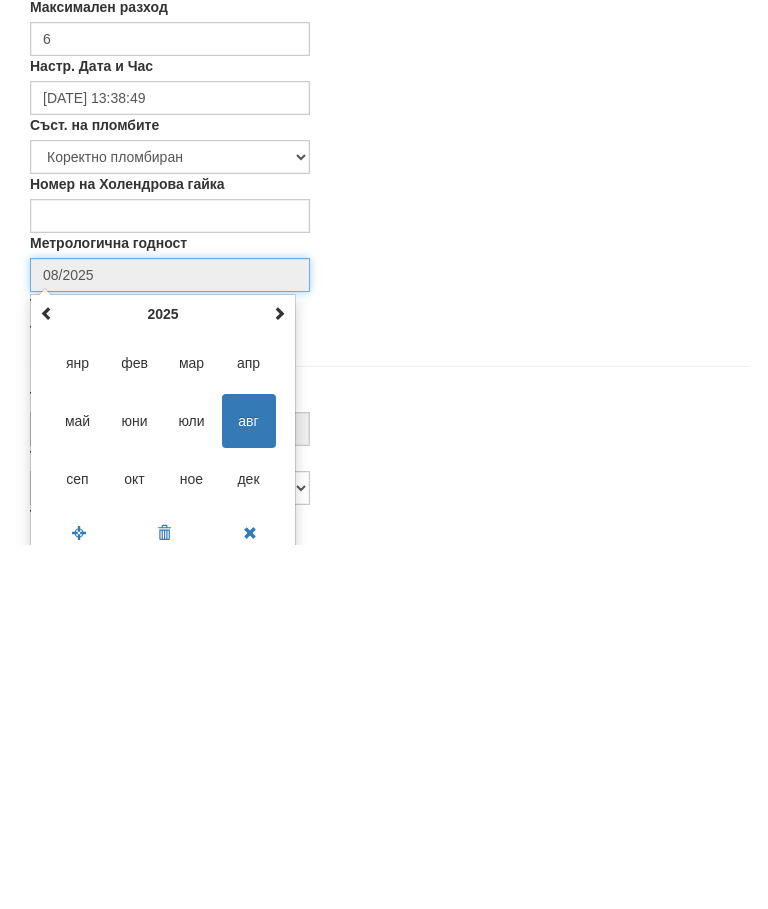click at bounding box center [279, 677] 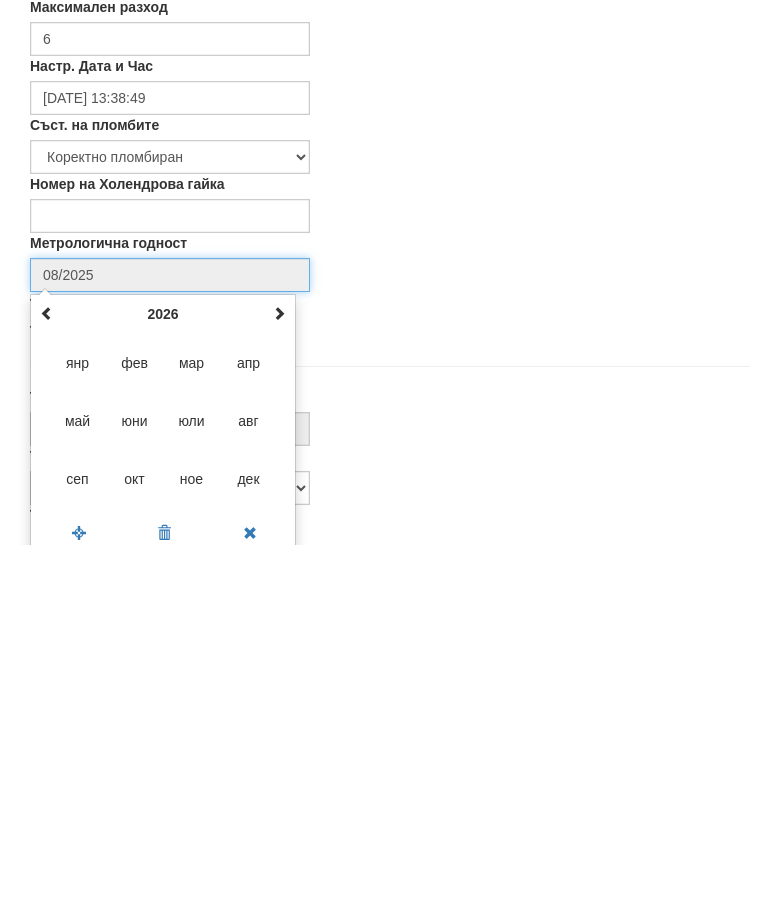 click at bounding box center [279, 677] 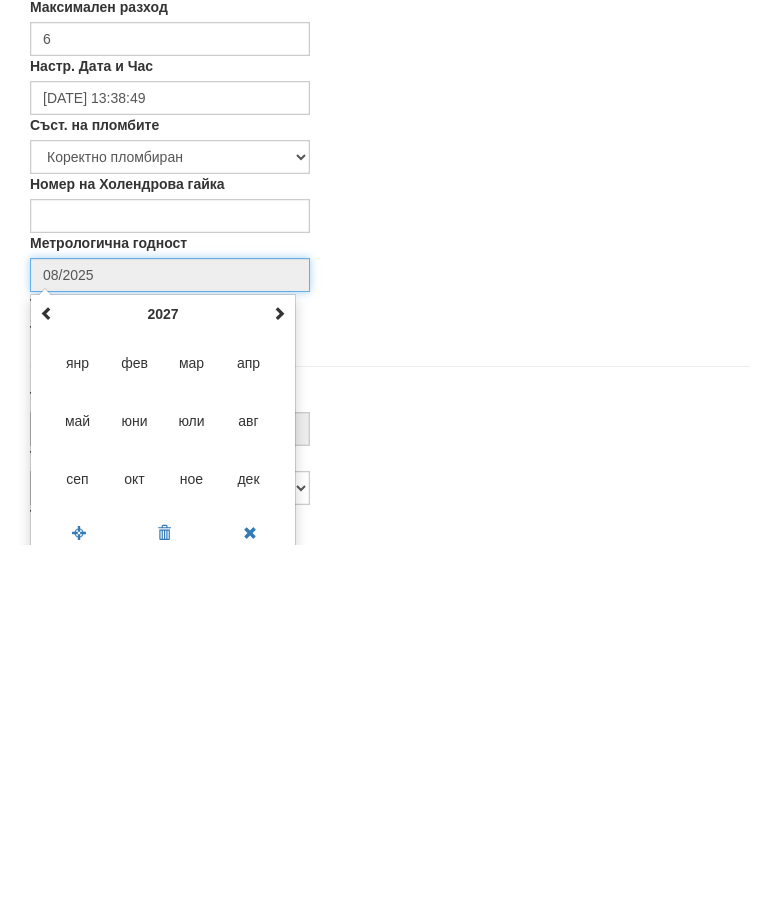 click on "юли" at bounding box center [192, 785] 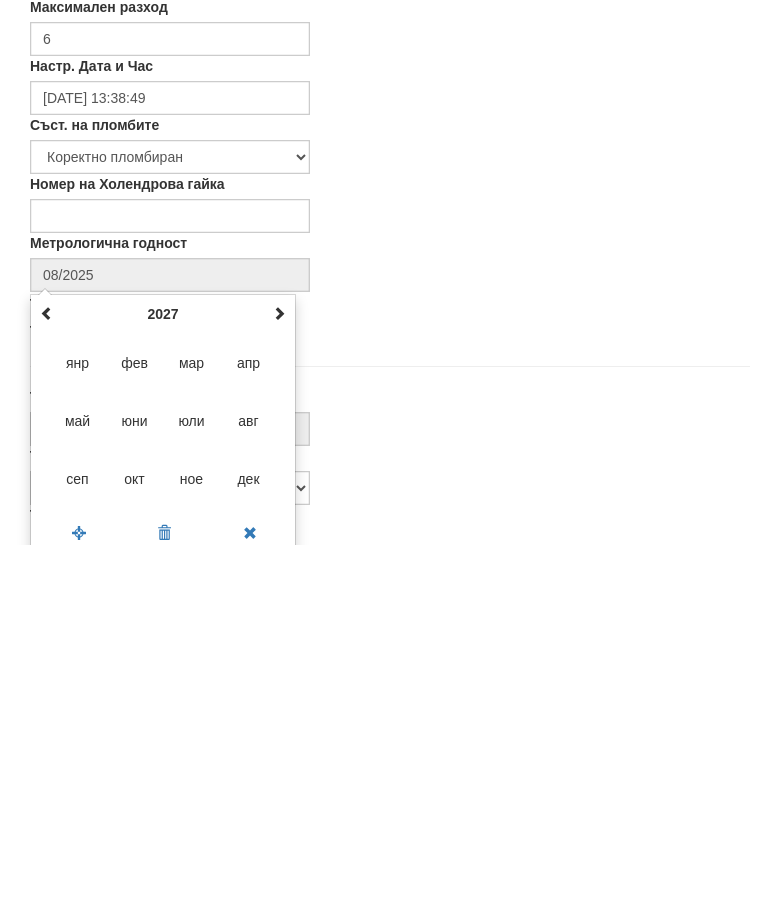 type on "07/2027" 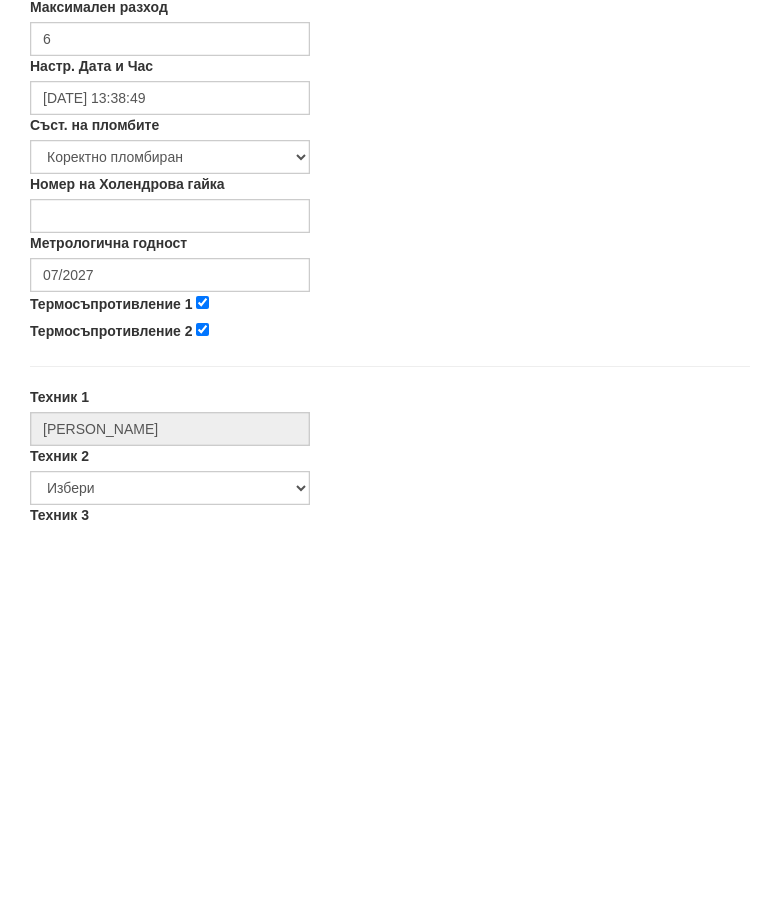 scroll, scrollTop: 700, scrollLeft: 0, axis: vertical 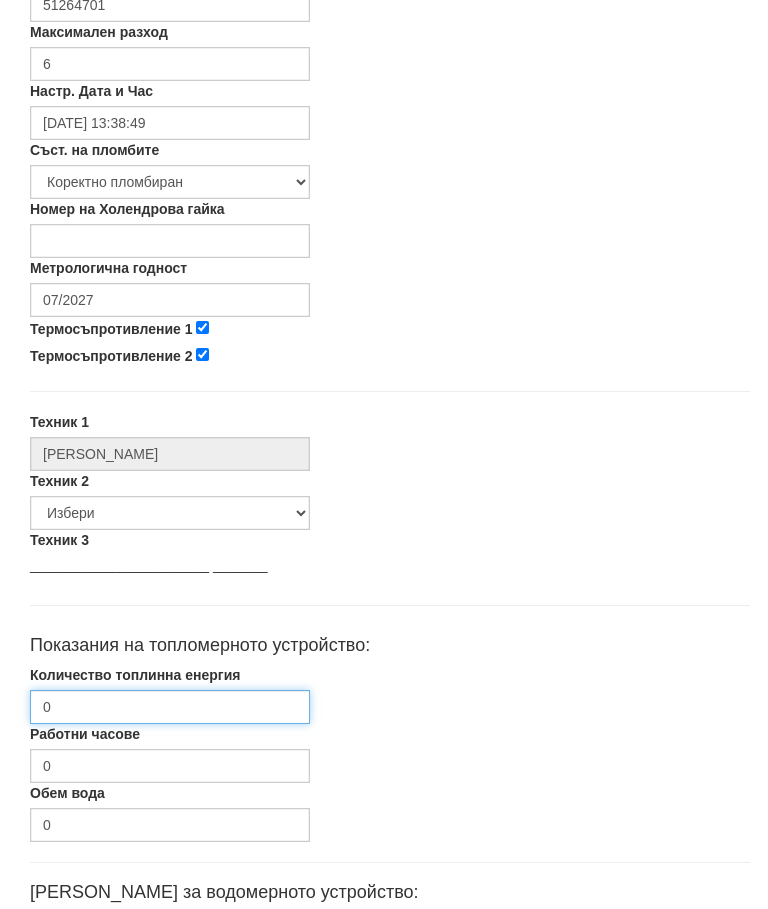 click on "0" at bounding box center [170, 708] 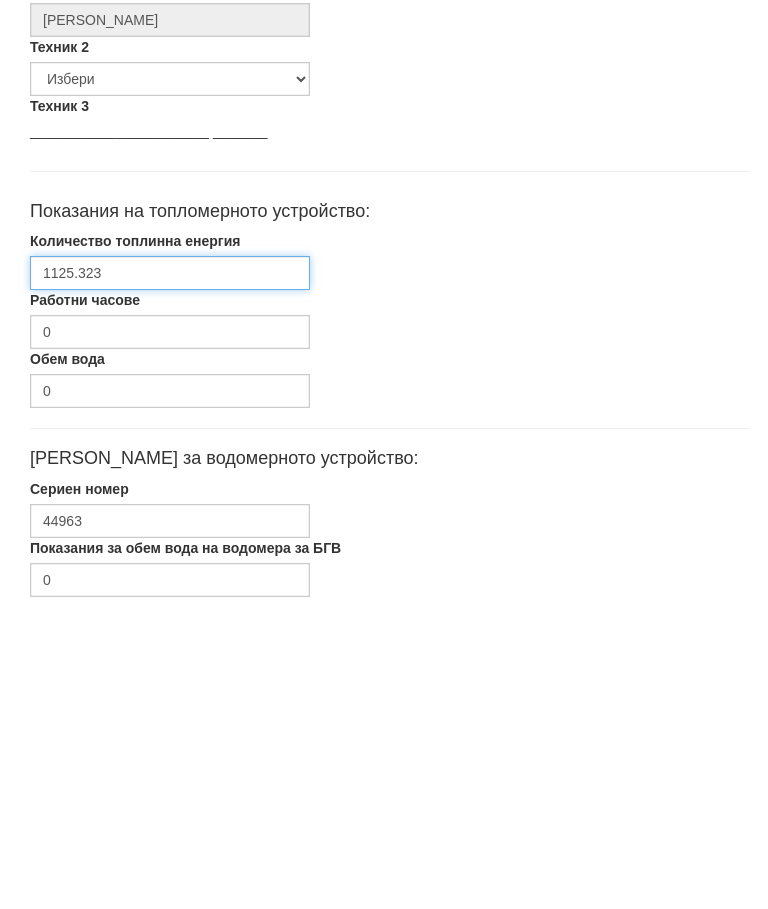 scroll, scrollTop: 876, scrollLeft: 0, axis: vertical 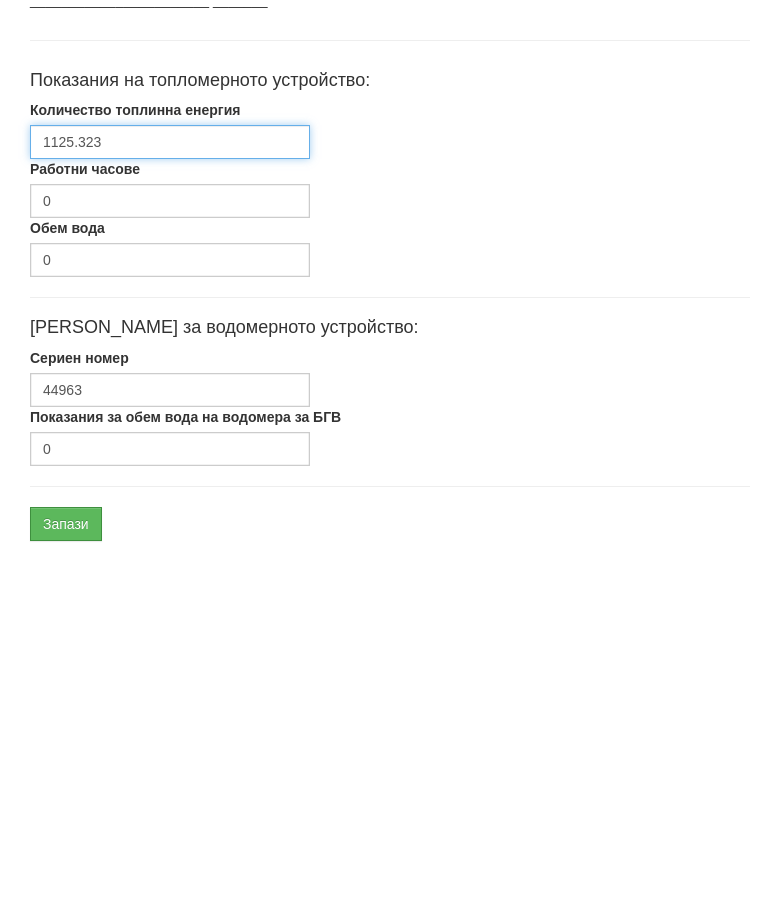 type on "1125.323" 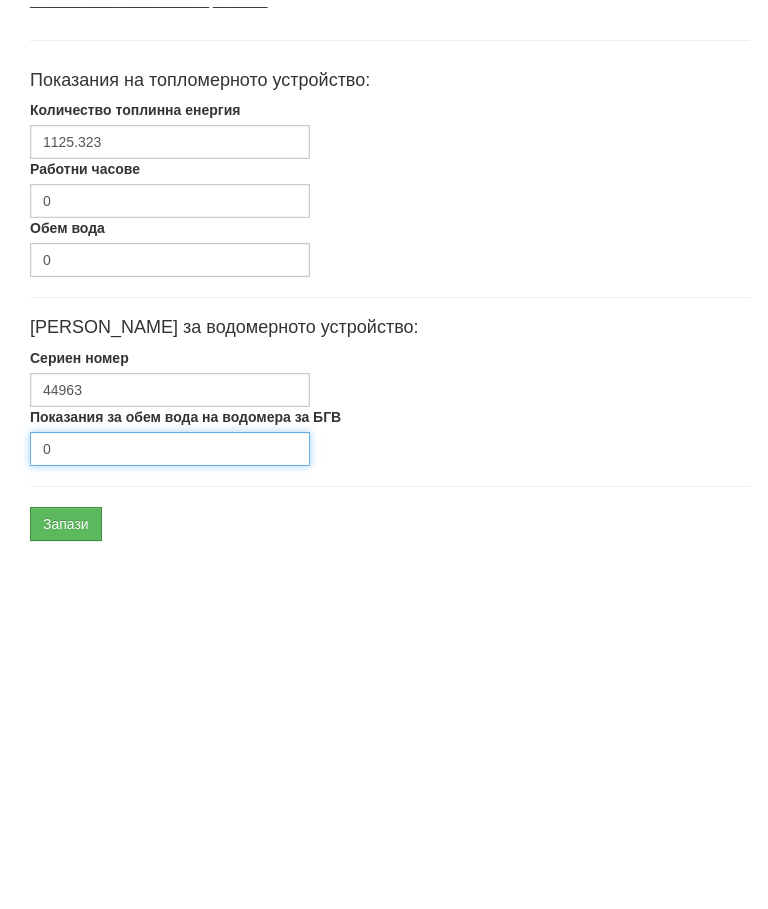 click on "0" at bounding box center [170, 813] 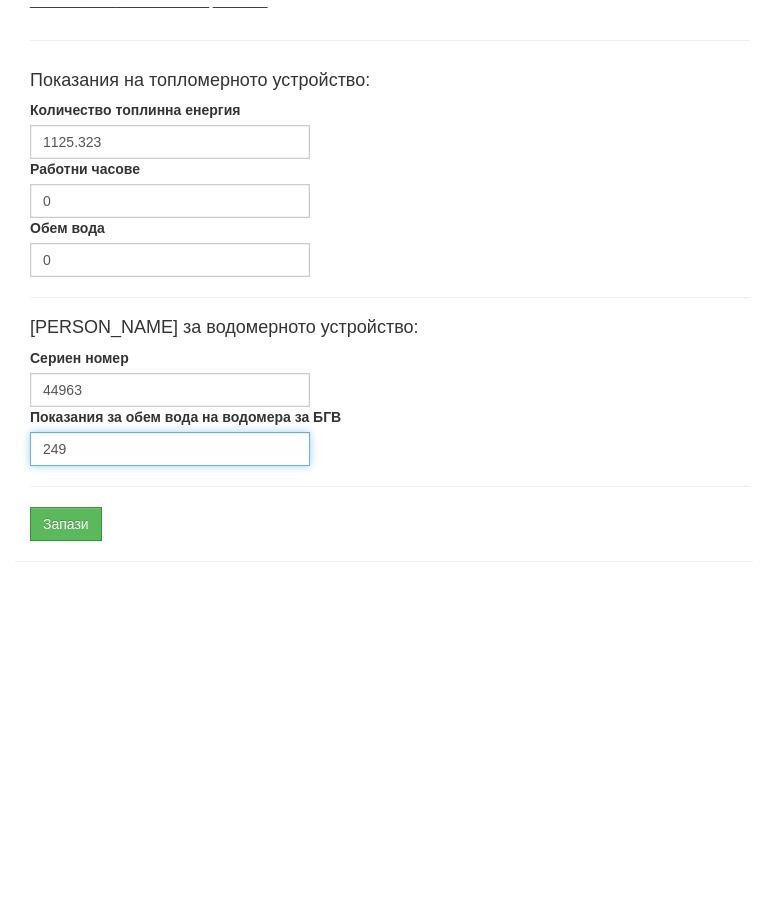 scroll, scrollTop: 948, scrollLeft: 0, axis: vertical 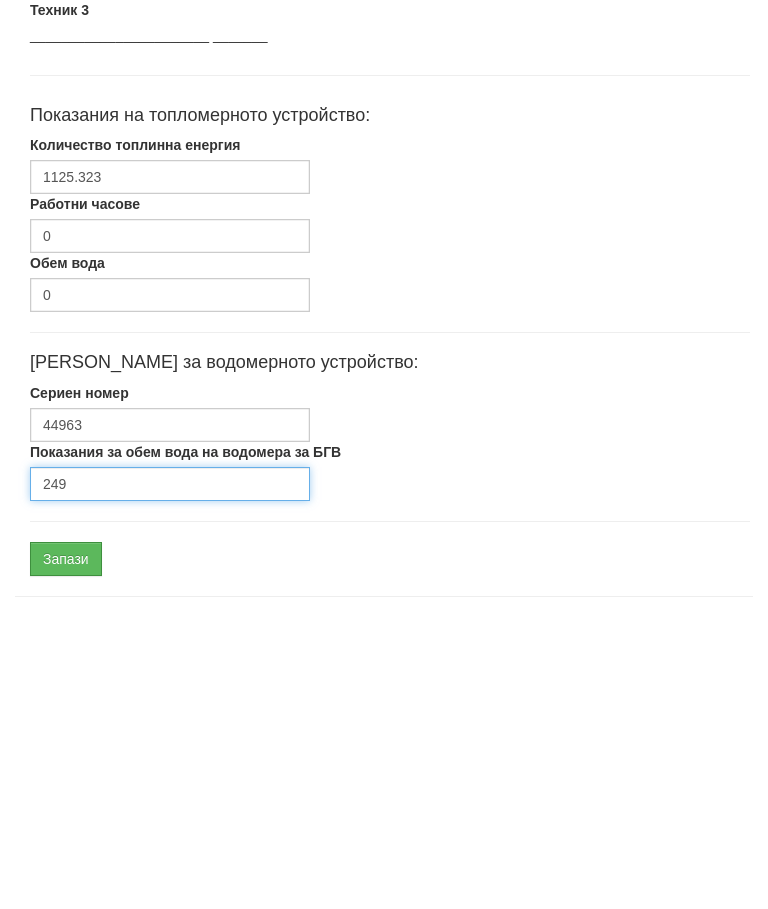 type on "249" 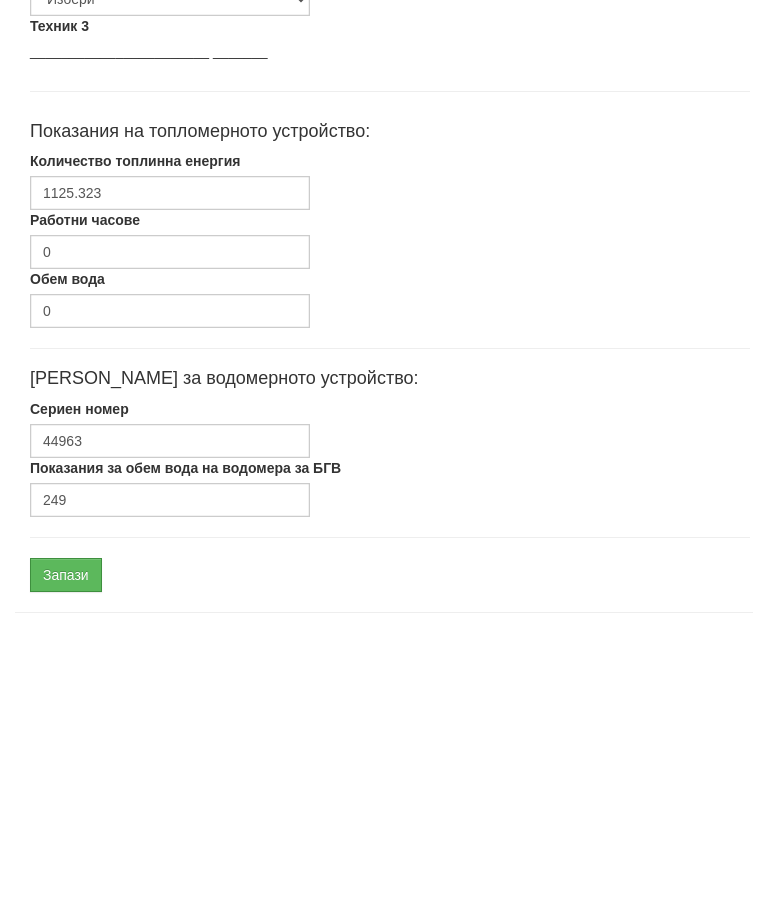 click on "Запази" at bounding box center (66, 849) 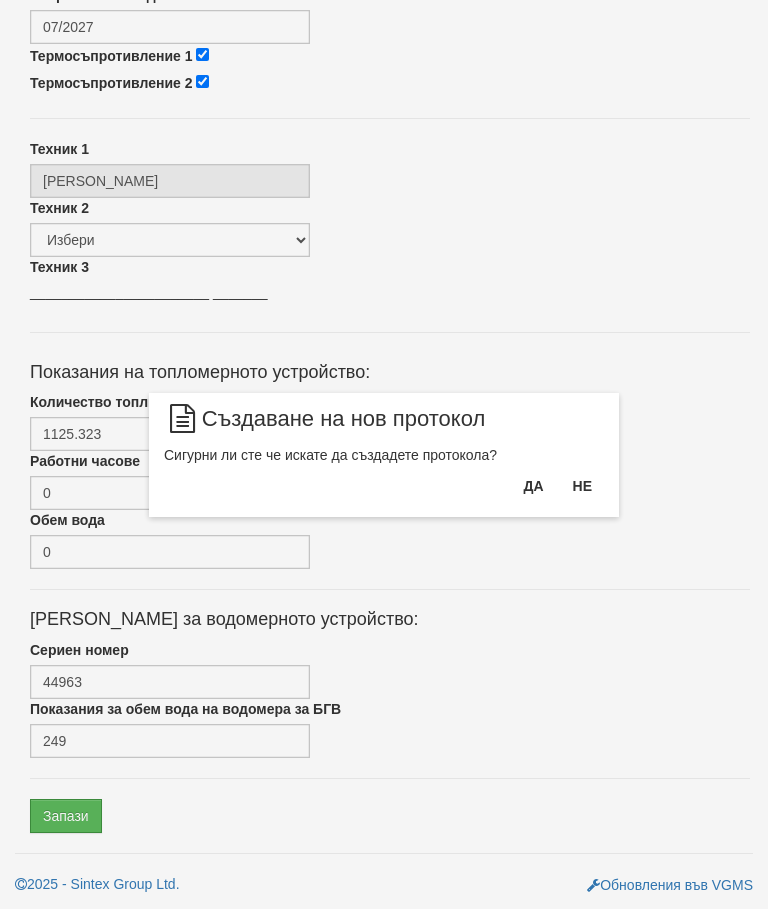 click on "Да" at bounding box center (533, 486) 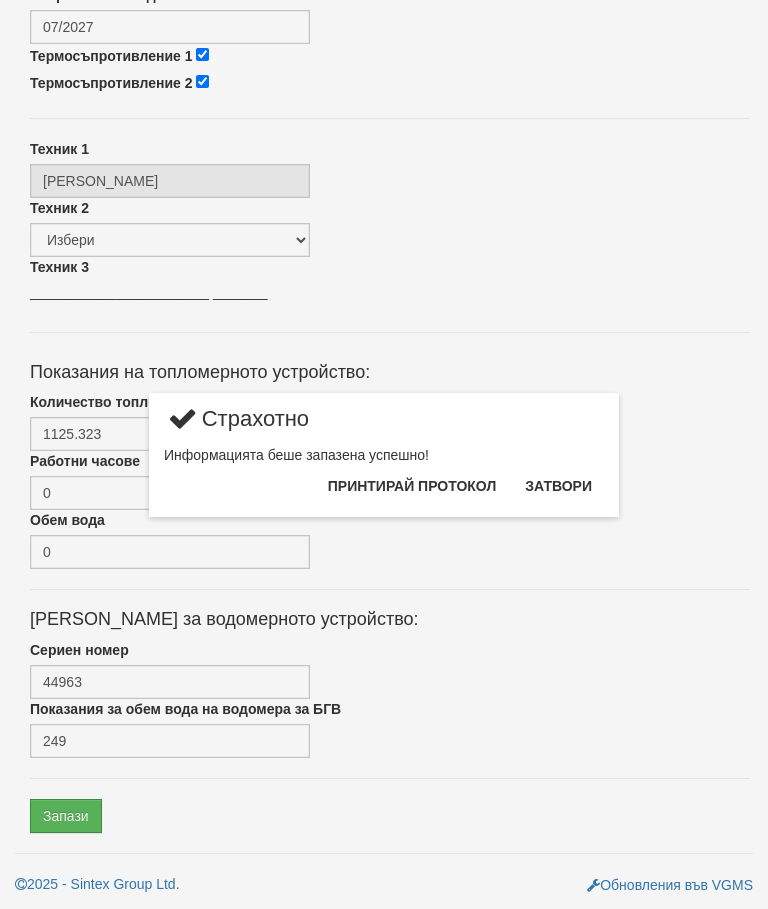 click on "Затвори" at bounding box center [558, 486] 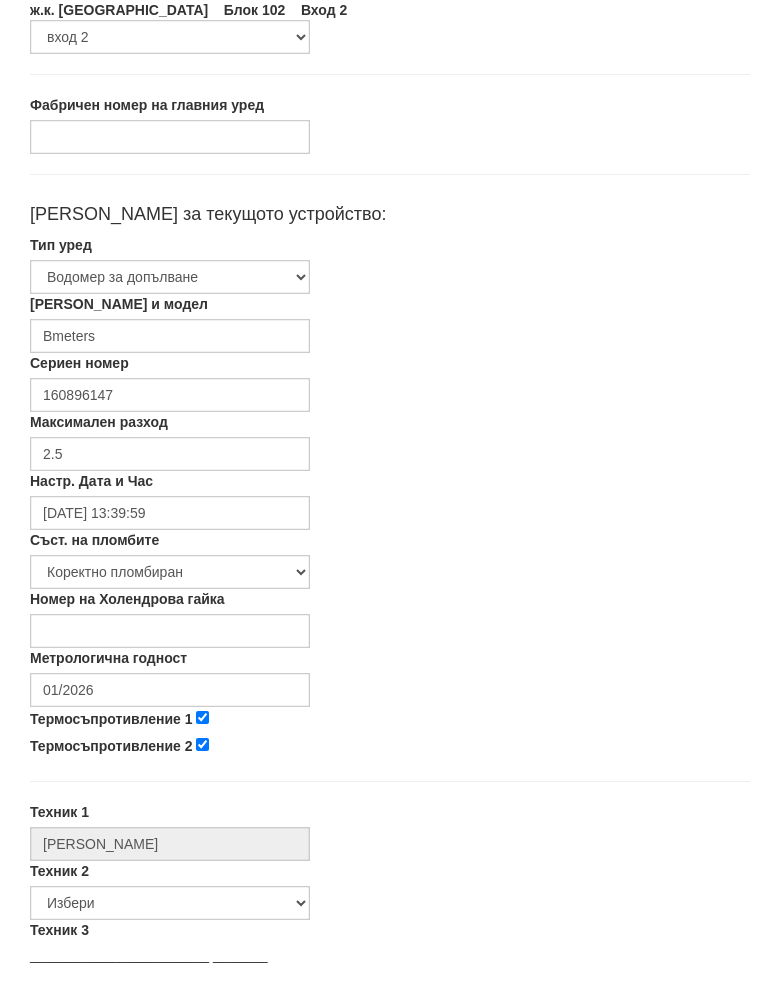 scroll, scrollTop: 297, scrollLeft: 0, axis: vertical 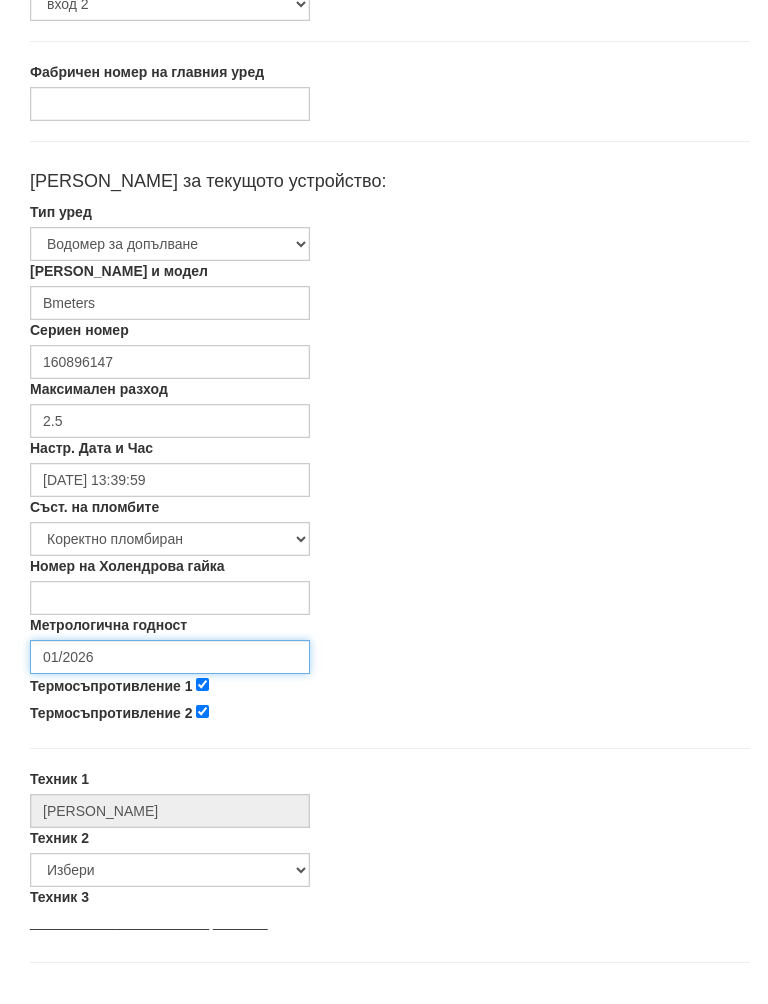 click on "01/2026" at bounding box center [170, 678] 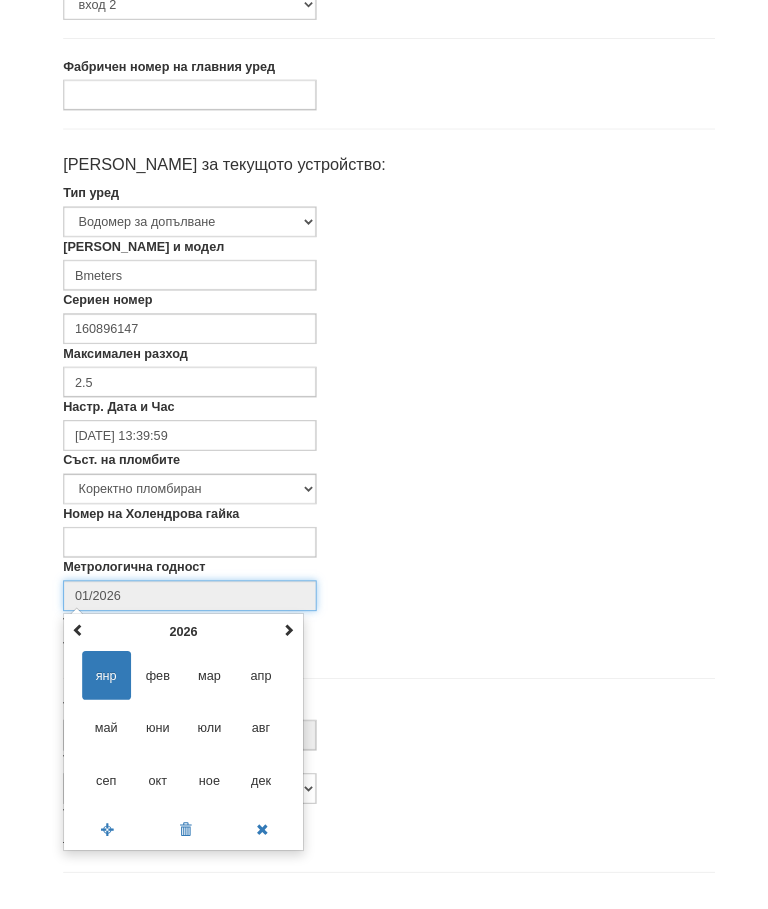 scroll, scrollTop: 336, scrollLeft: 0, axis: vertical 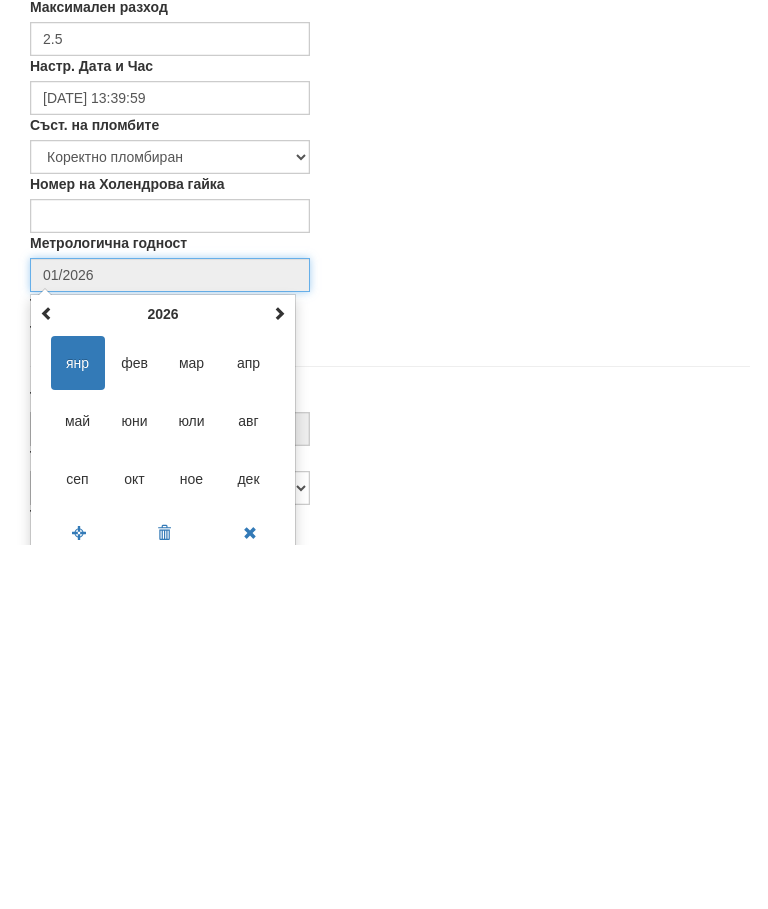 click at bounding box center (279, 677) 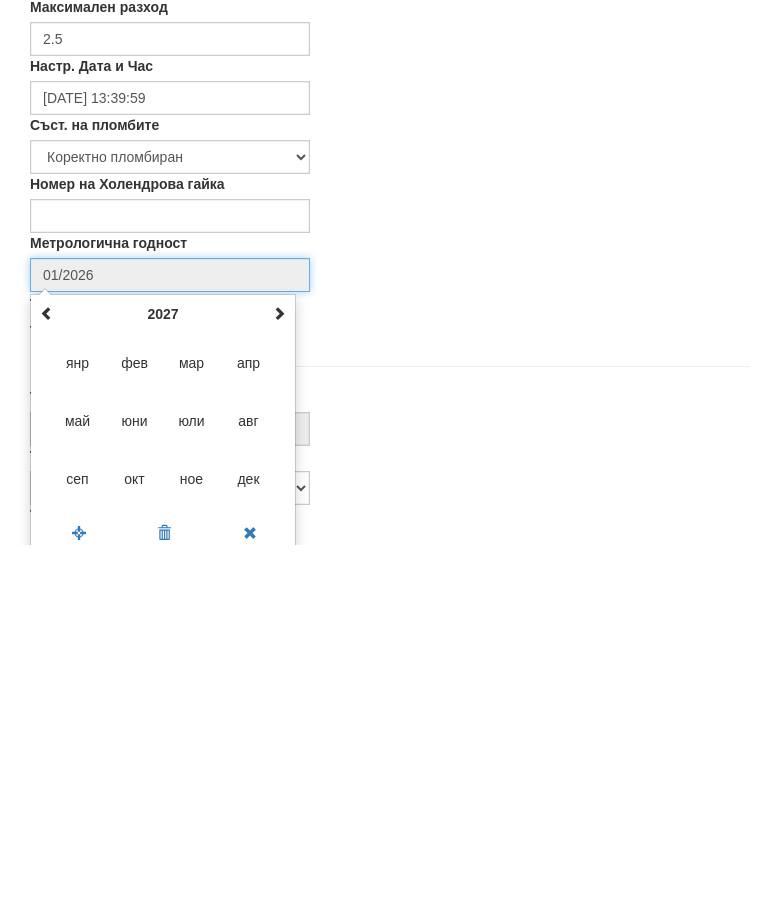 click at bounding box center [279, 677] 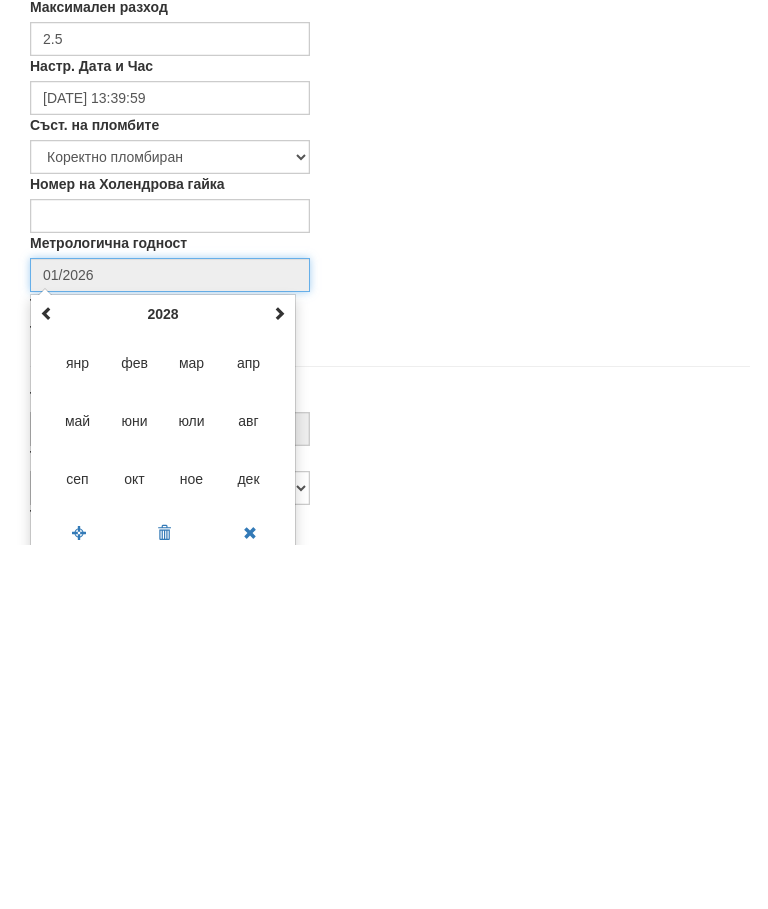 click at bounding box center (279, 677) 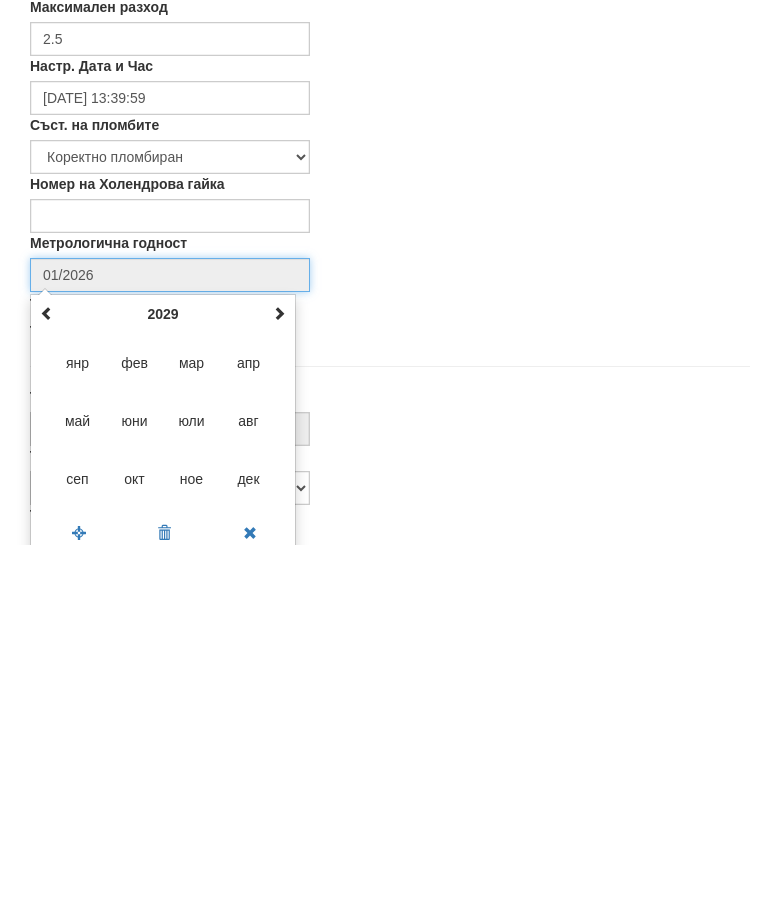 click at bounding box center (279, 677) 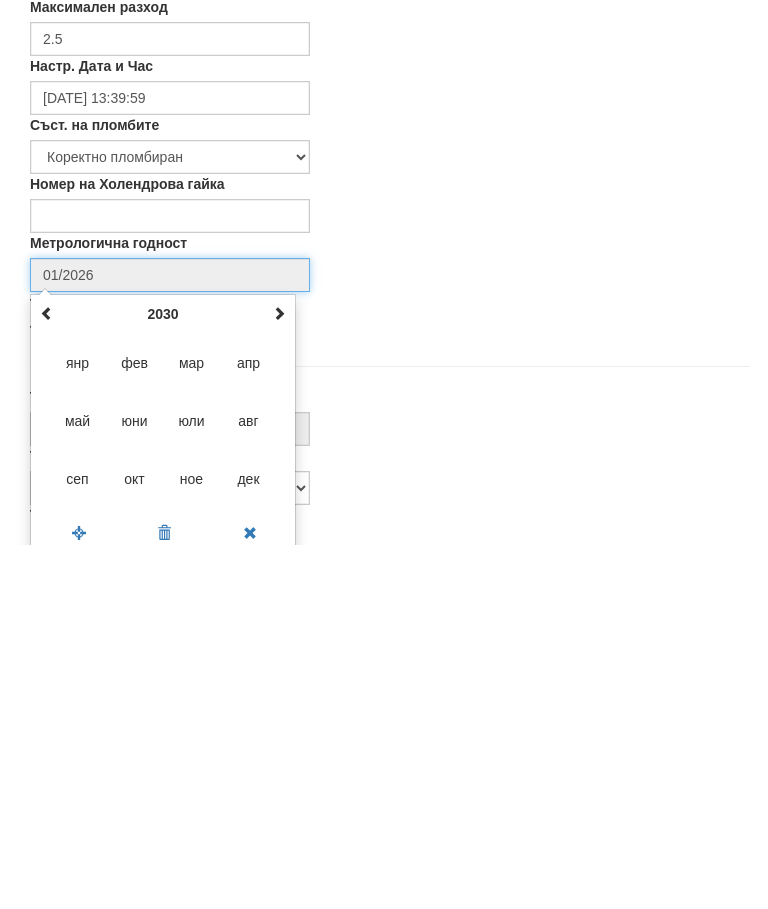 click on "дек" at bounding box center (249, 843) 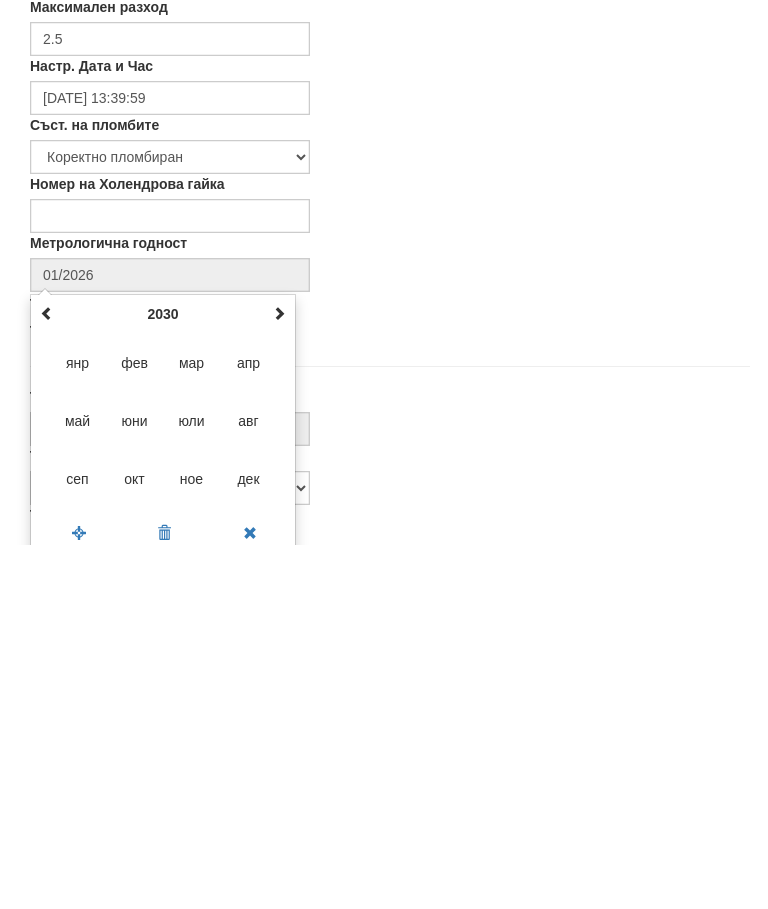 type on "12/2030" 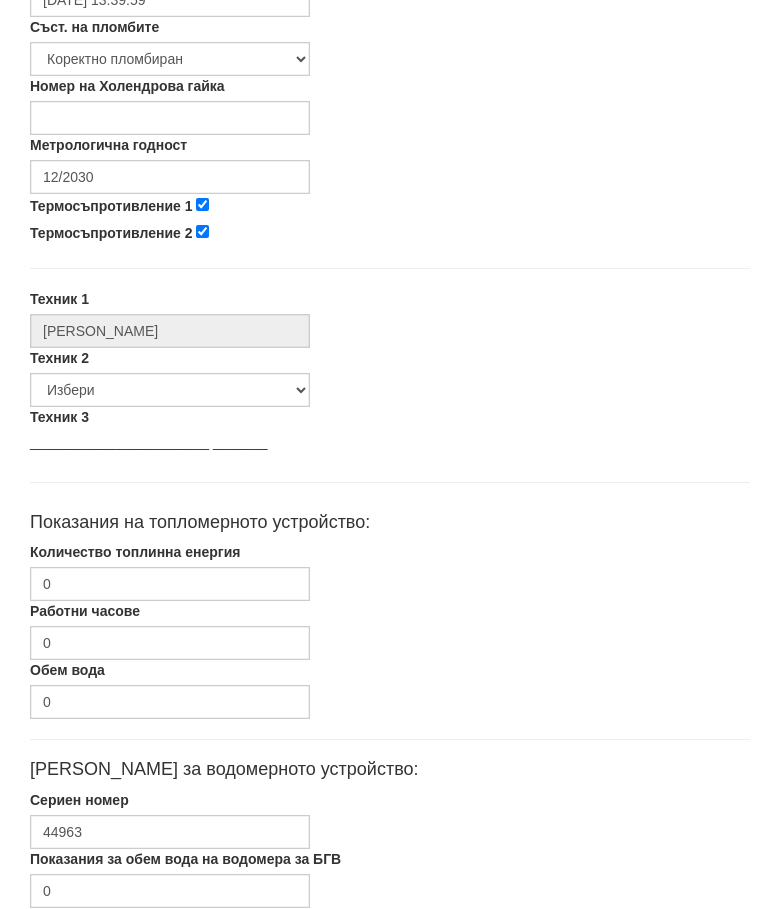 scroll, scrollTop: 798, scrollLeft: 0, axis: vertical 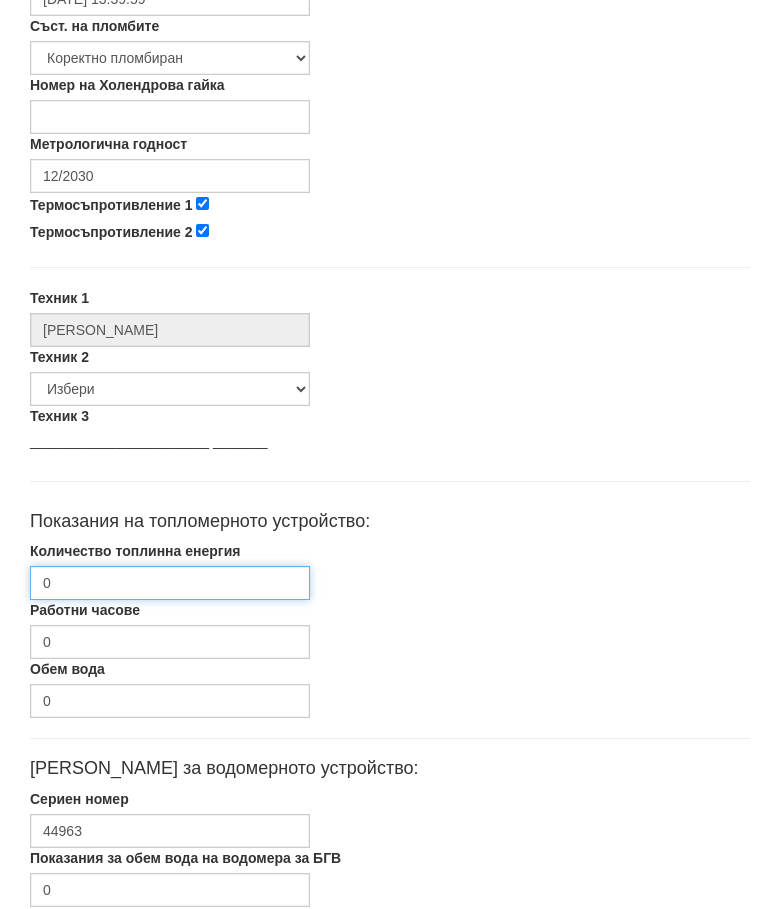 click on "0" at bounding box center [170, 584] 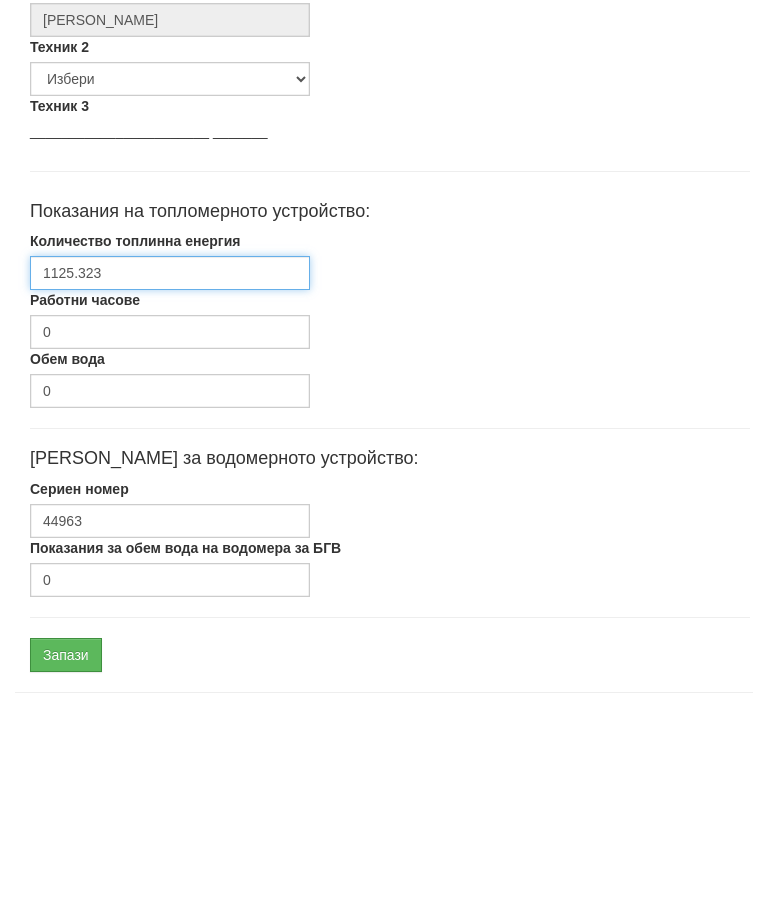scroll, scrollTop: 948, scrollLeft: 0, axis: vertical 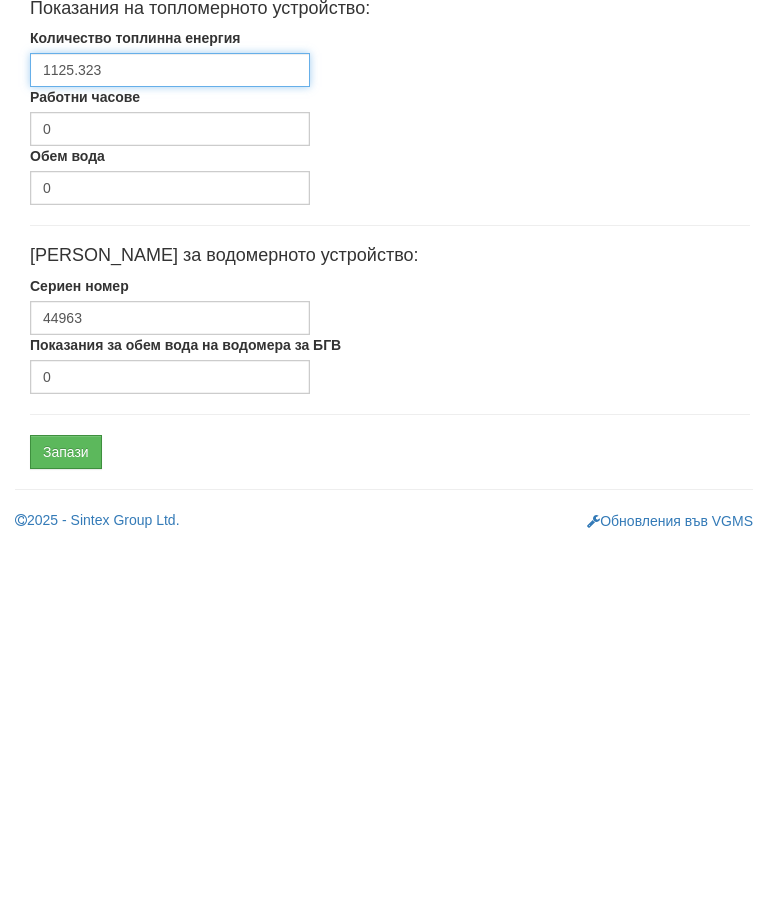 type on "1125.323" 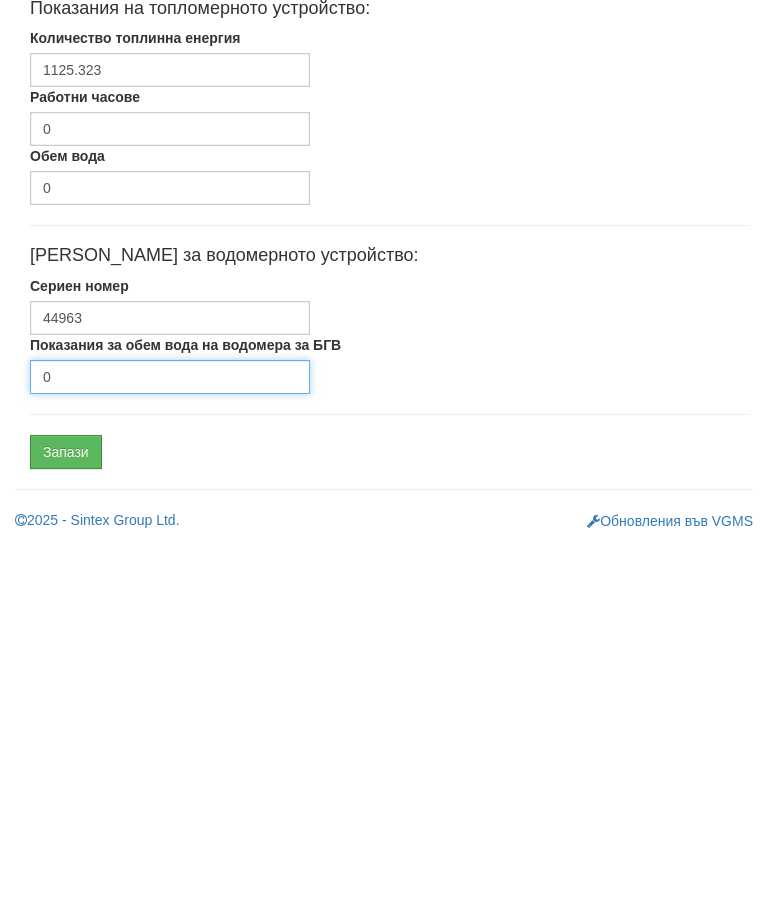 click on "0" at bounding box center (170, 741) 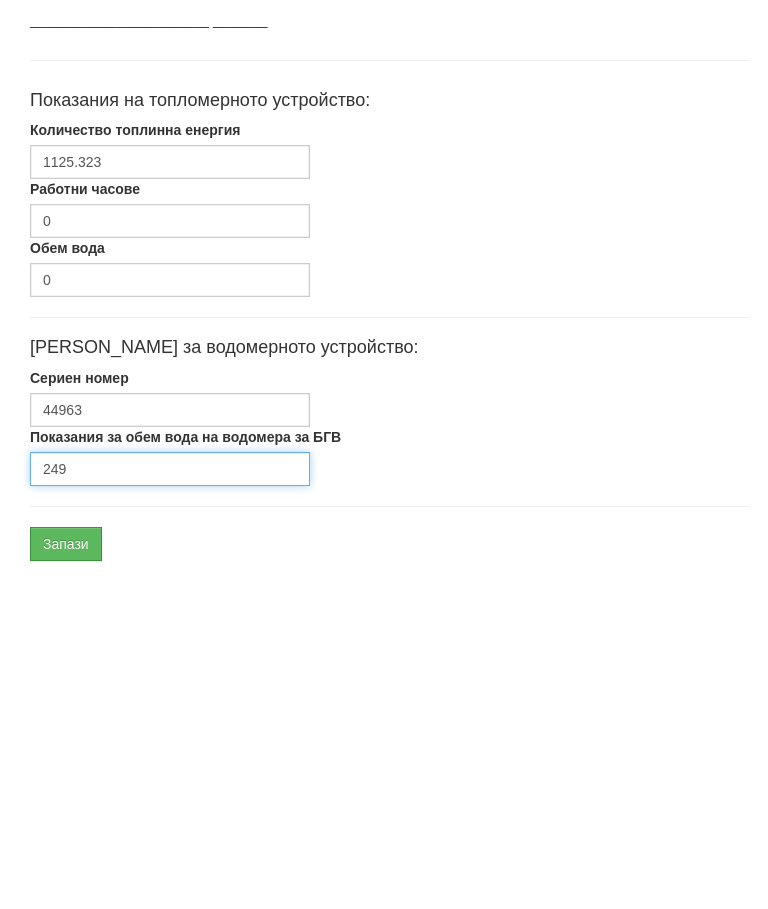 scroll, scrollTop: 948, scrollLeft: 0, axis: vertical 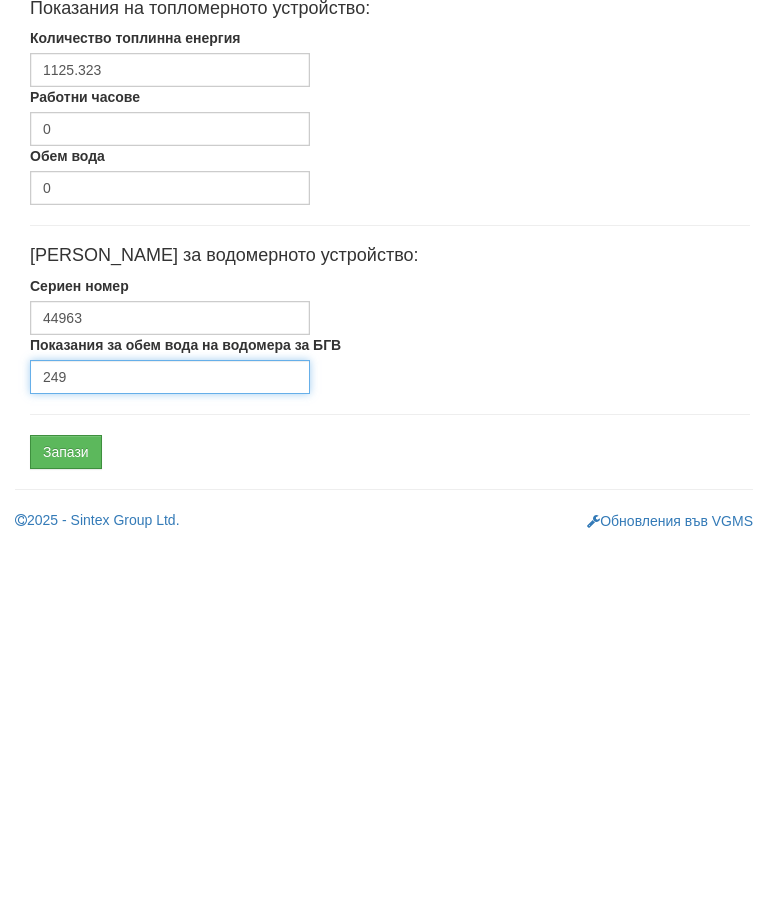 type on "249" 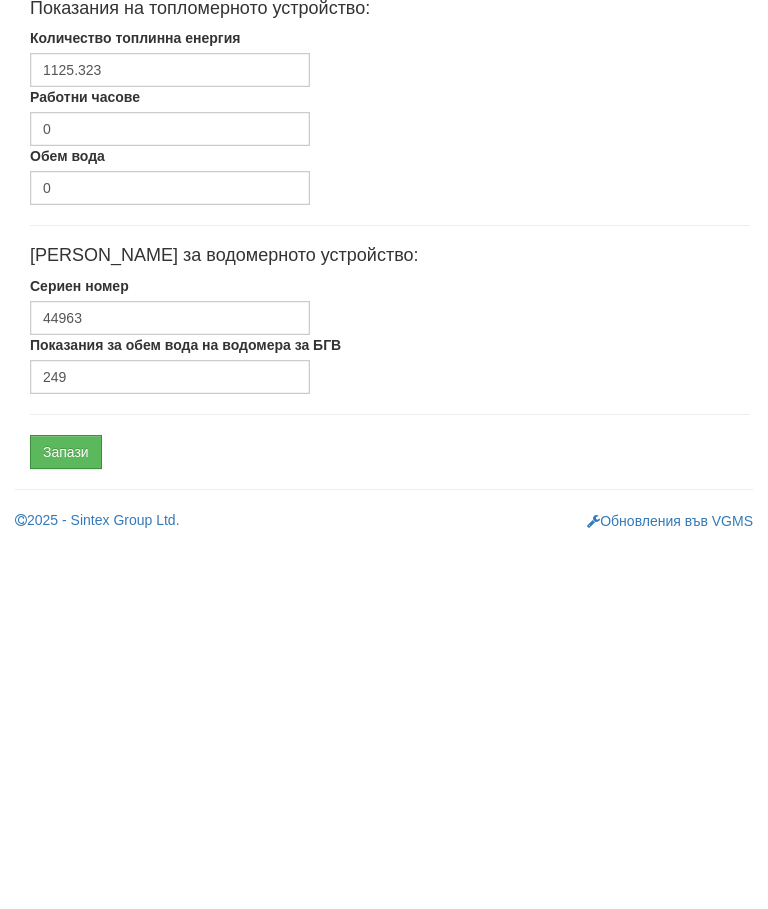 click on "Запази" at bounding box center [66, 816] 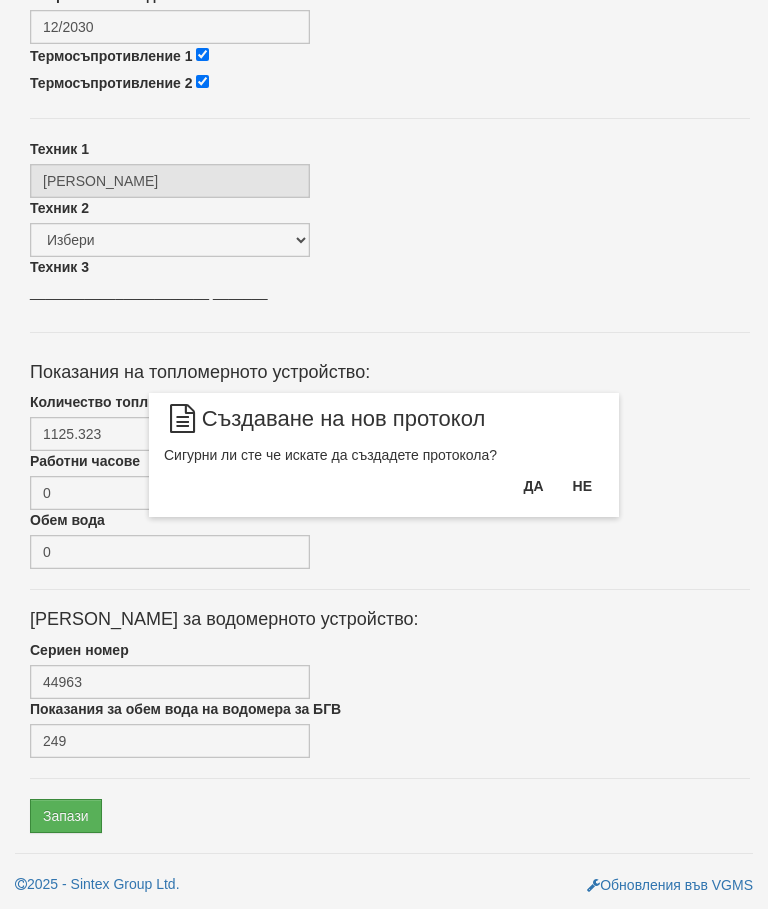 click on "Да" at bounding box center [533, 486] 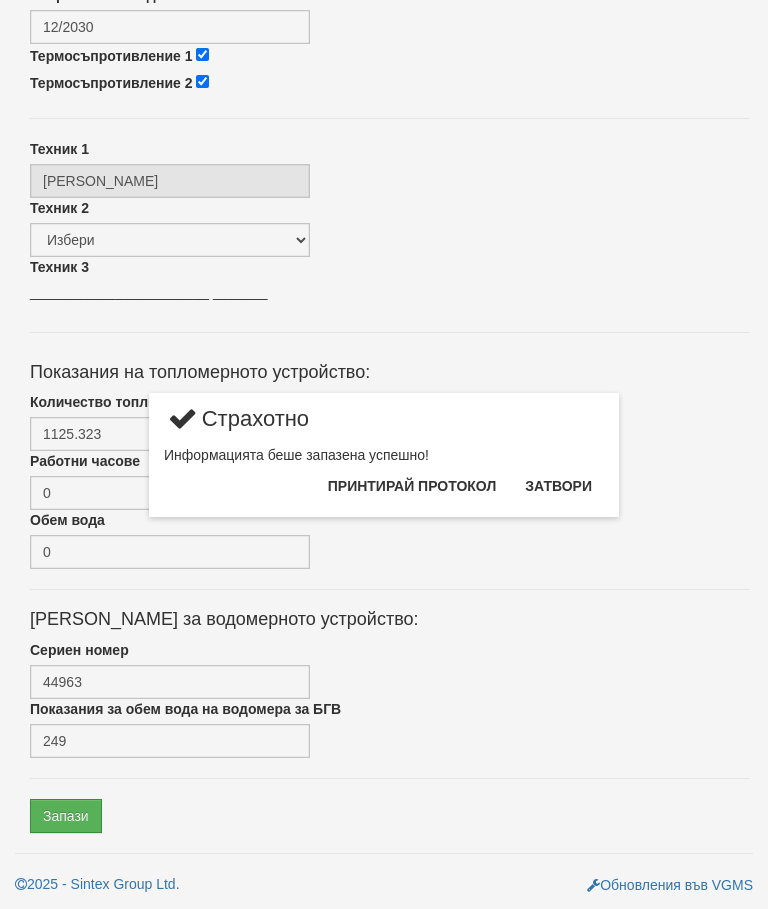 click on "Затвори" at bounding box center [558, 486] 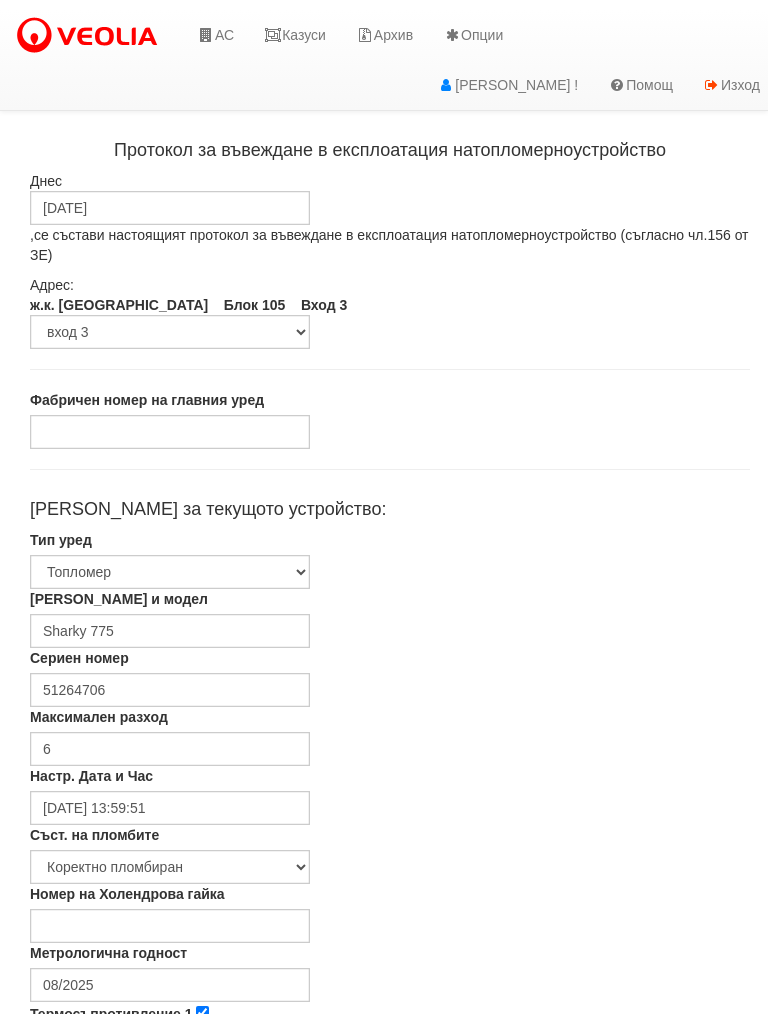 scroll, scrollTop: 0, scrollLeft: 0, axis: both 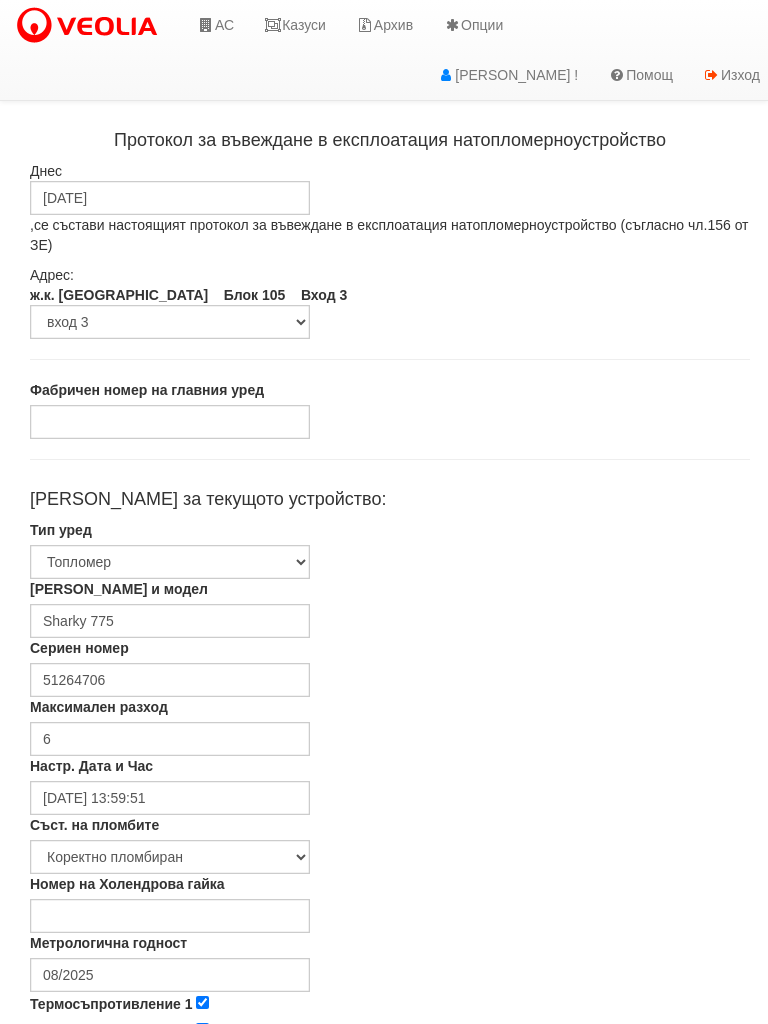 click on "Марка и модел
Sharky 775" at bounding box center (390, 608) 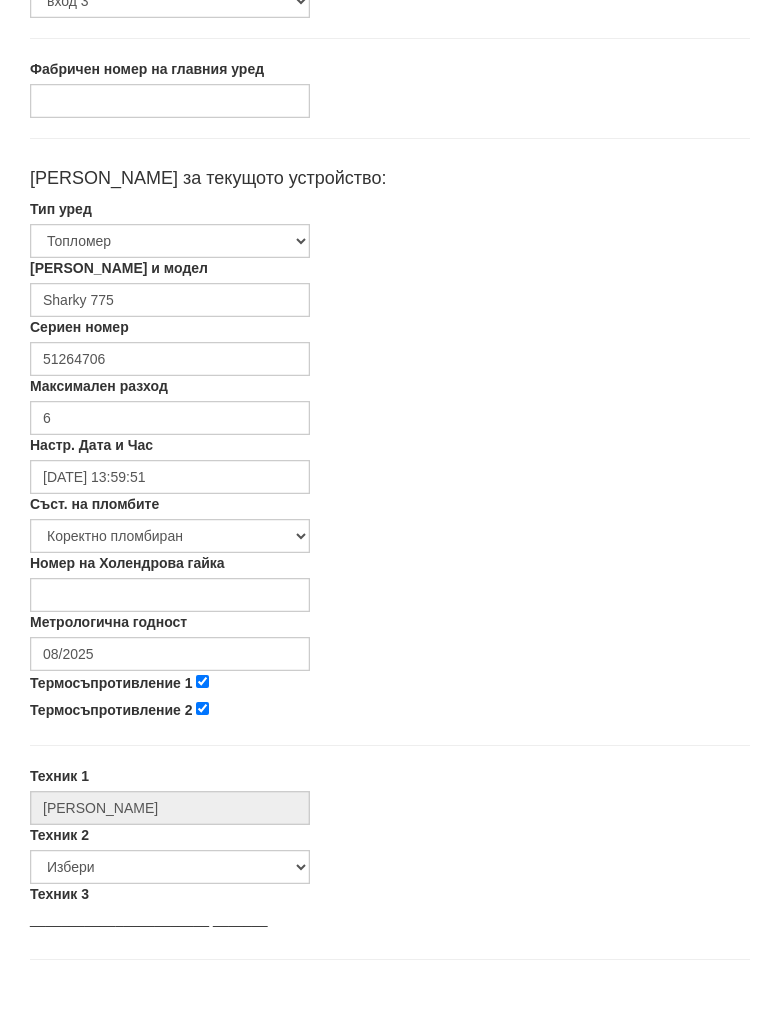 scroll, scrollTop: 299, scrollLeft: 0, axis: vertical 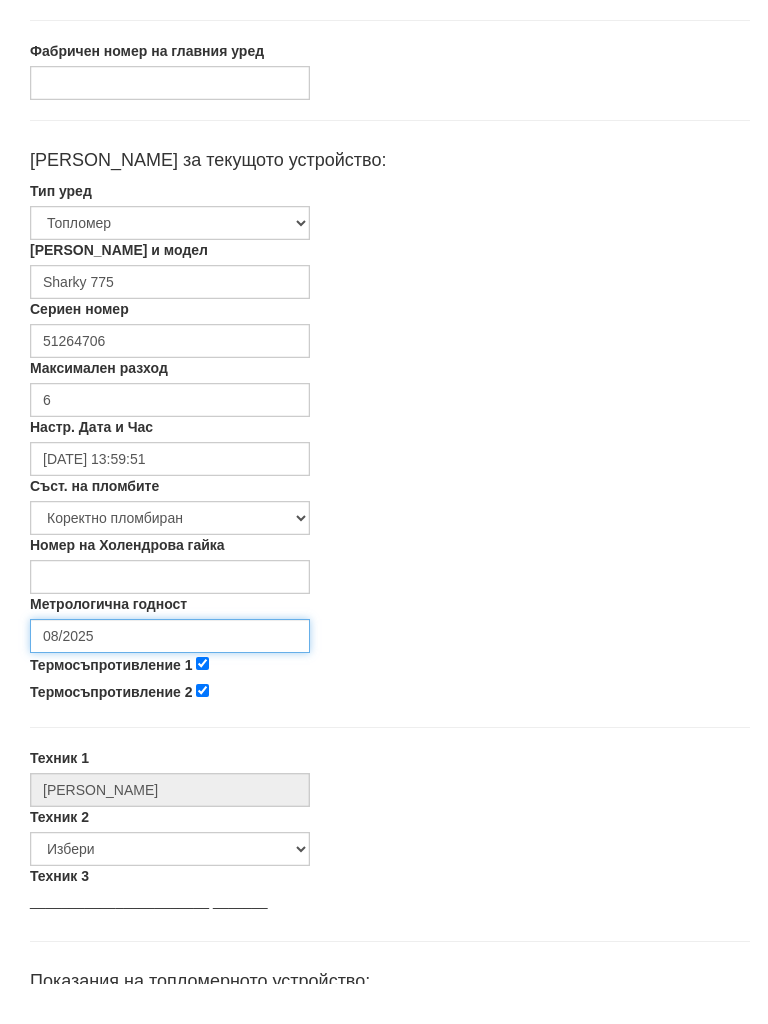 click on "08/2025" at bounding box center [170, 676] 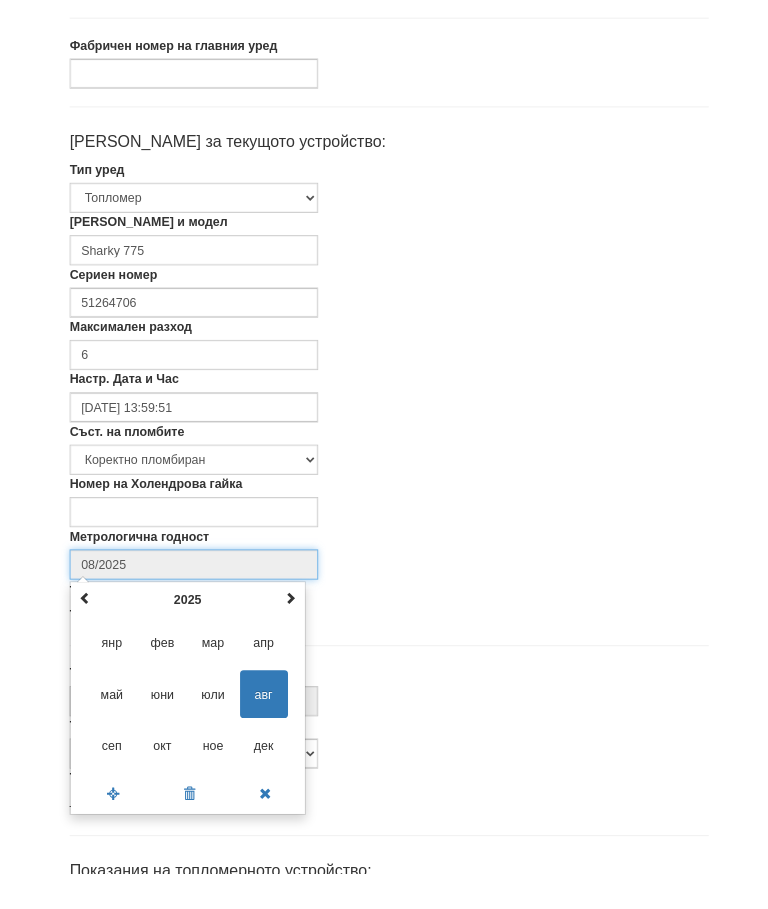 scroll, scrollTop: 336, scrollLeft: 0, axis: vertical 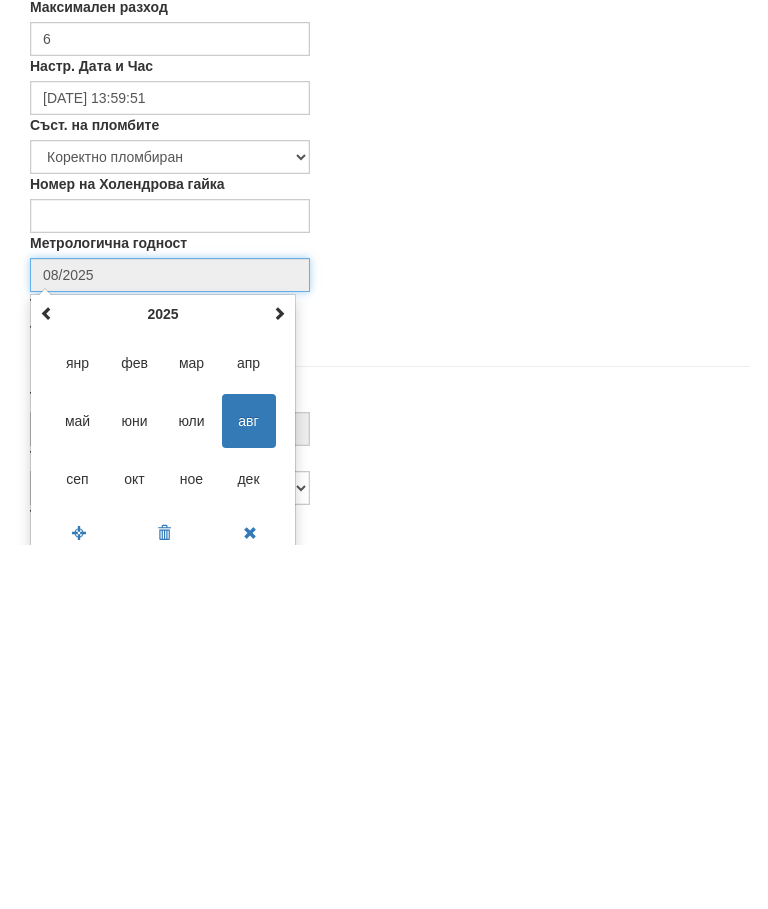 click at bounding box center (279, 678) 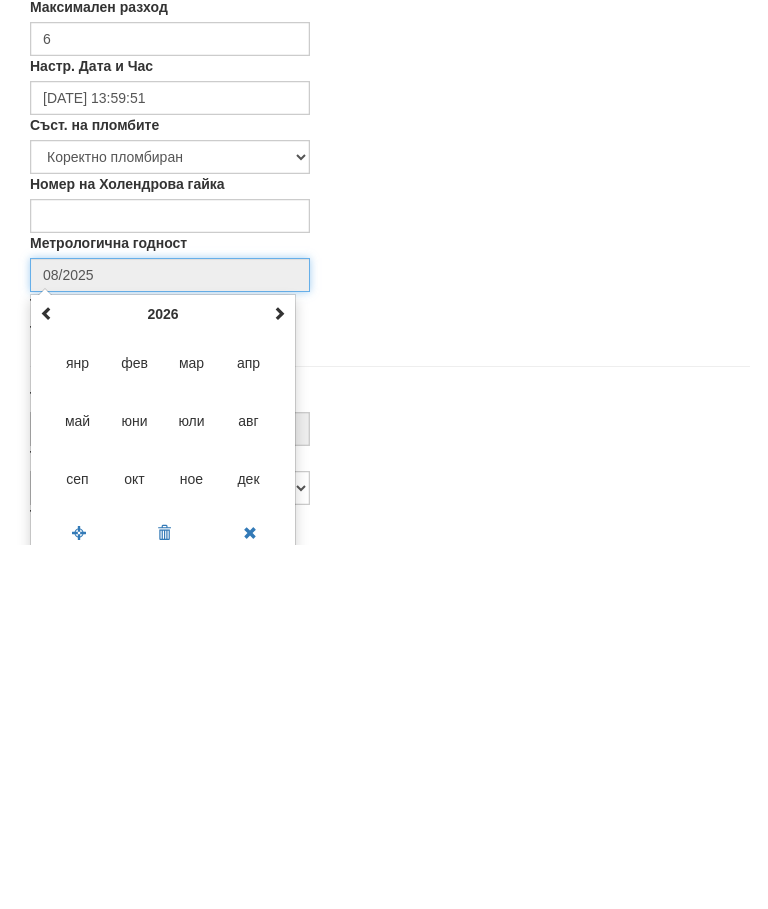 click at bounding box center [279, 677] 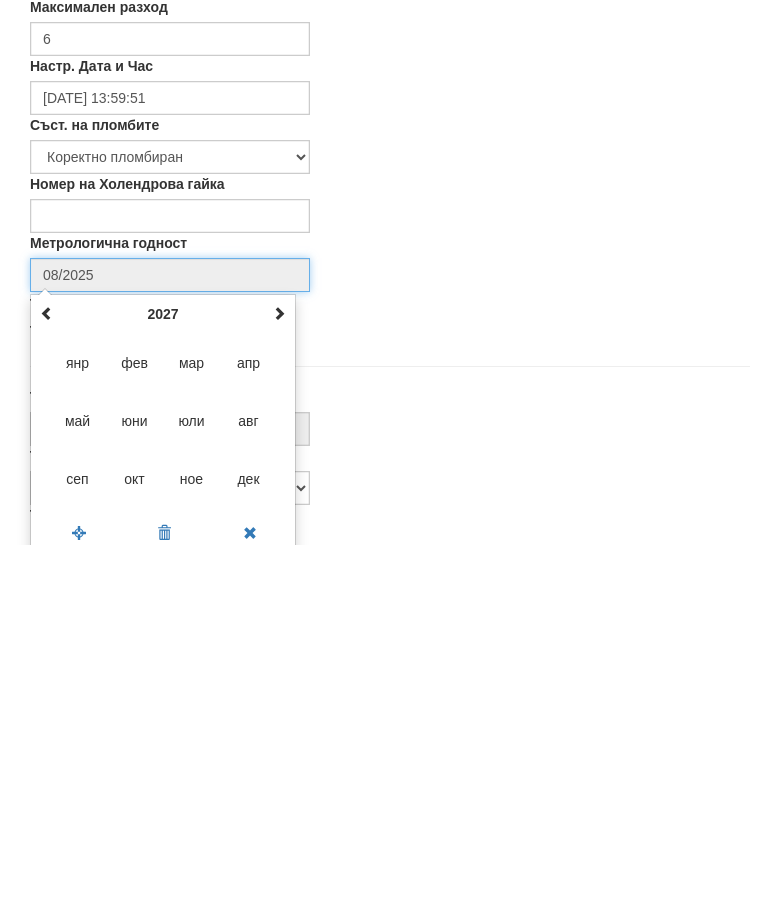 click on "юли" at bounding box center [192, 785] 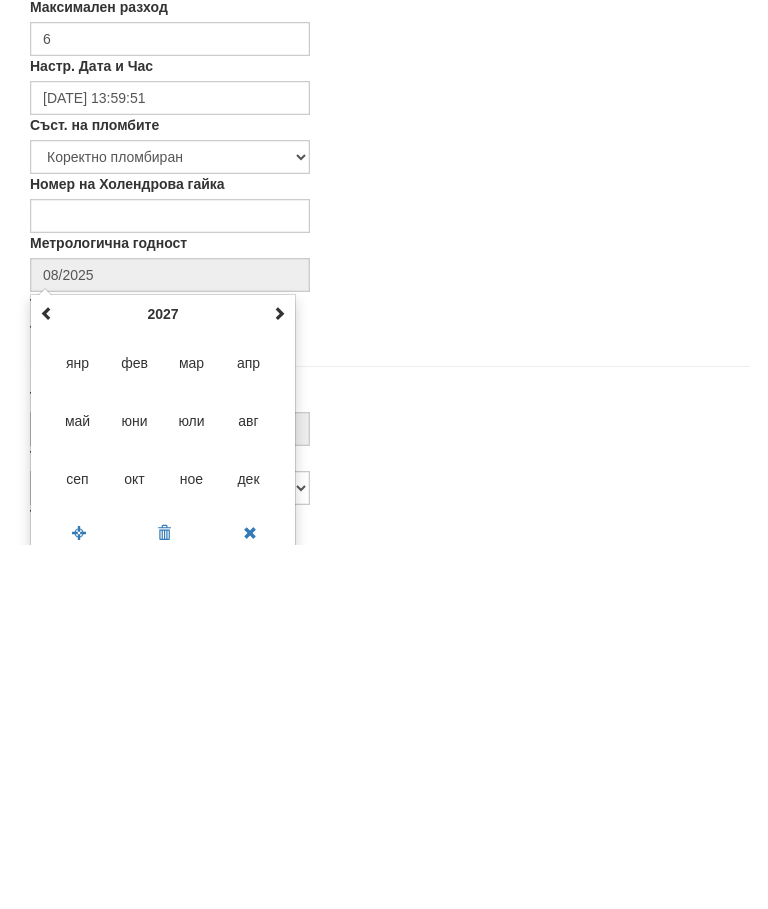 type on "07/2027" 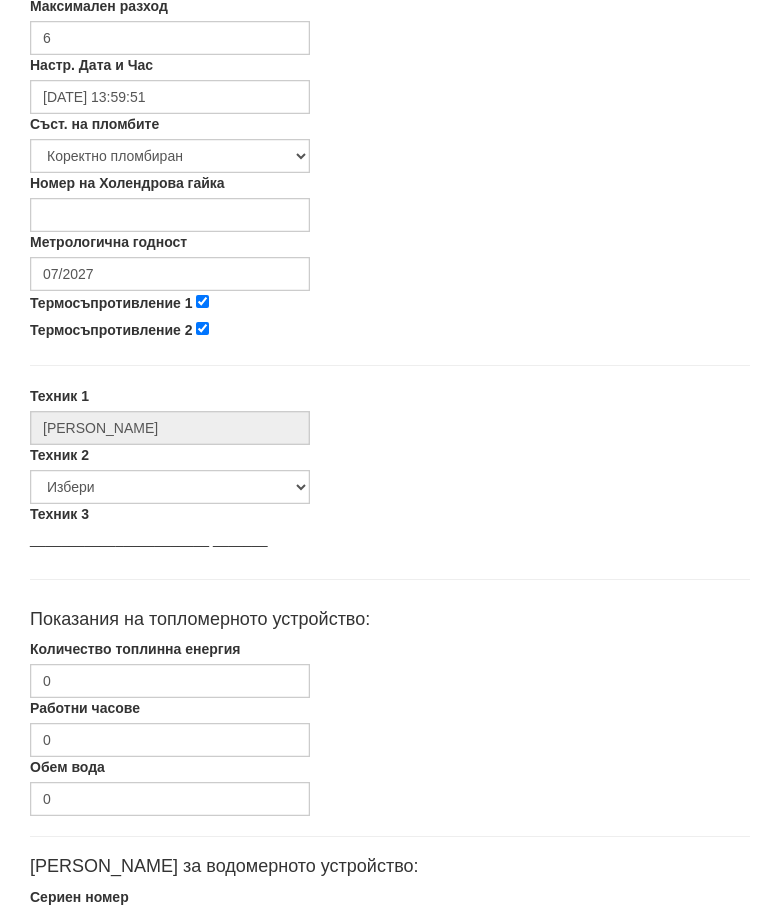 scroll, scrollTop: 736, scrollLeft: 0, axis: vertical 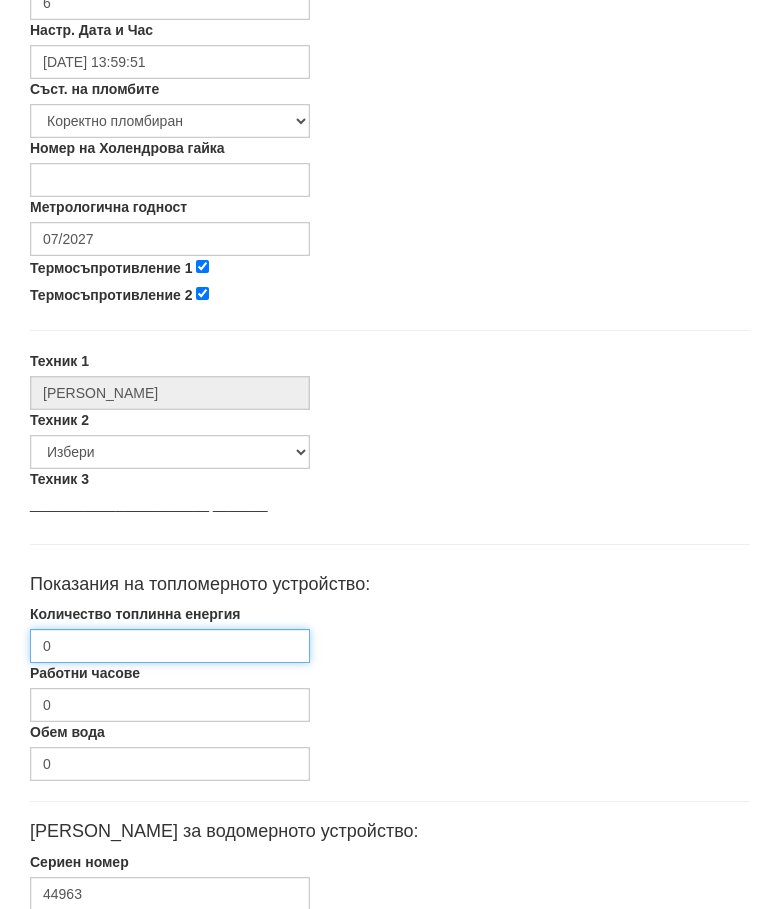 click on "0" at bounding box center (170, 646) 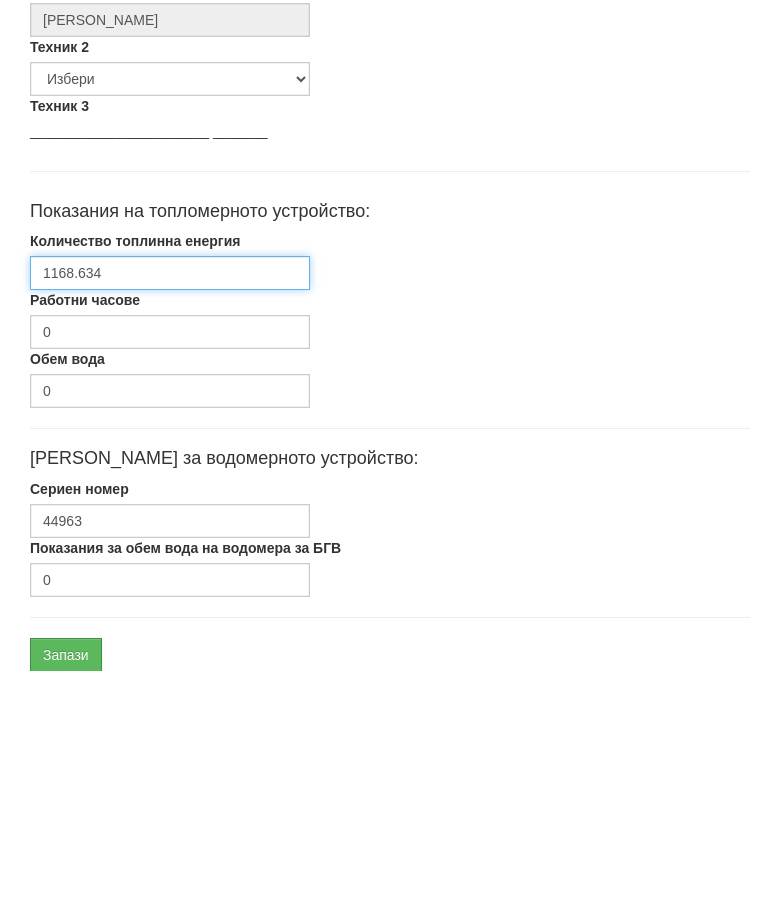 scroll, scrollTop: 948, scrollLeft: 0, axis: vertical 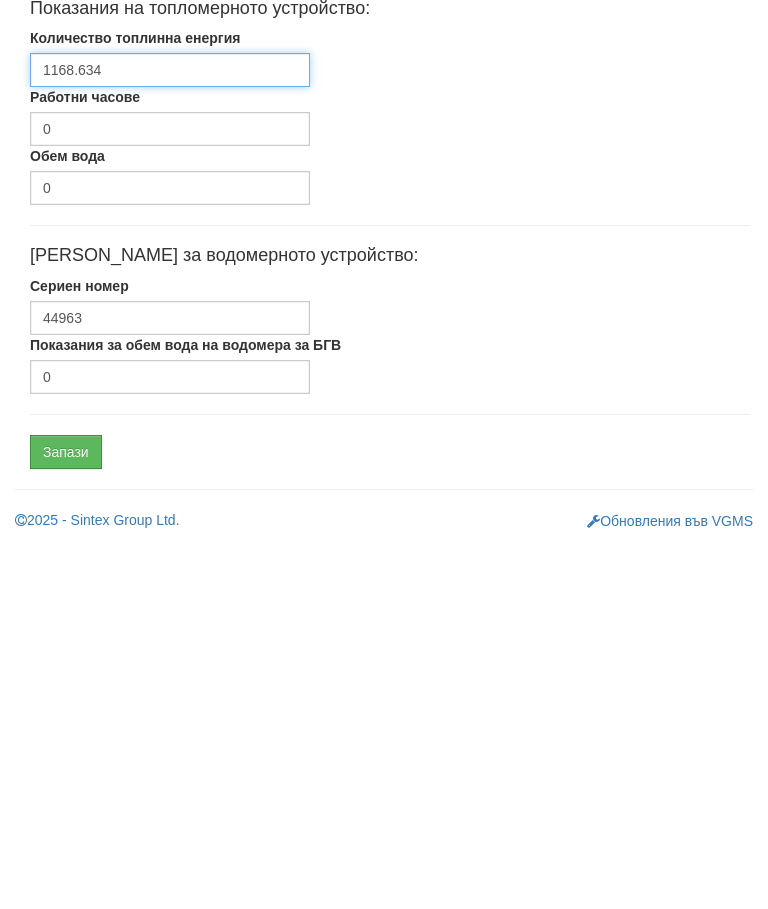 type on "1168.634" 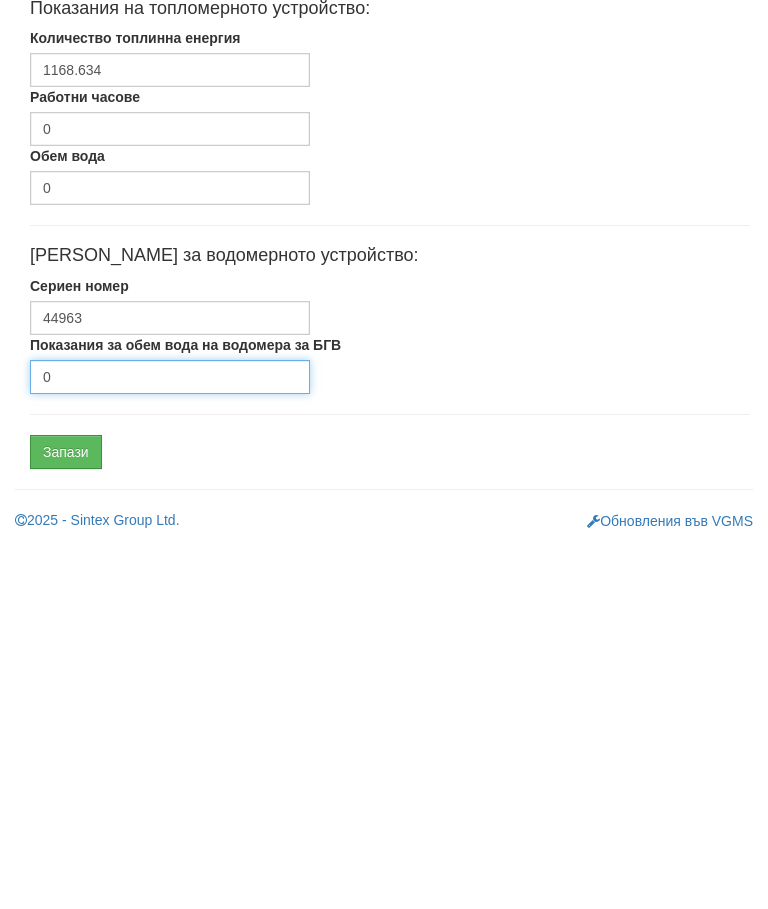click on "0" at bounding box center (170, 741) 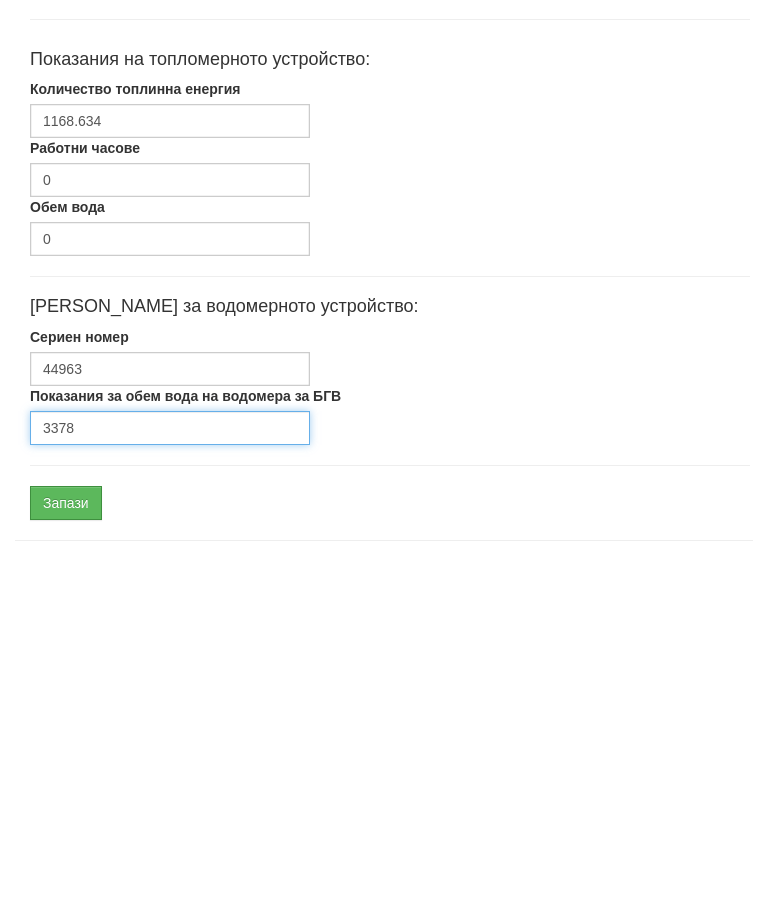 scroll, scrollTop: 948, scrollLeft: 0, axis: vertical 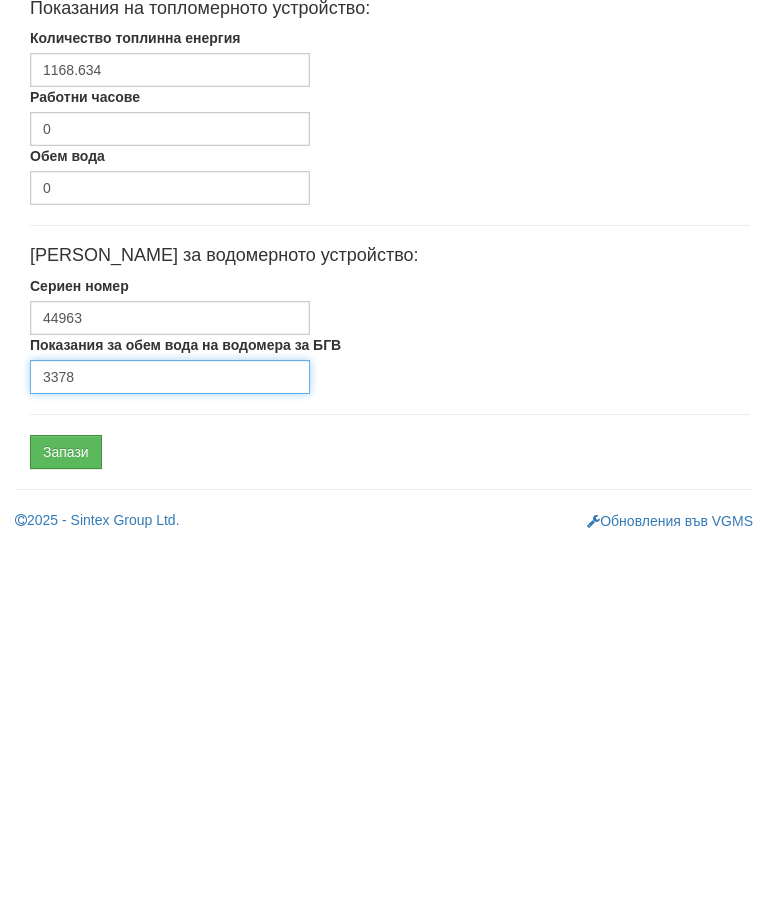 type on "3378" 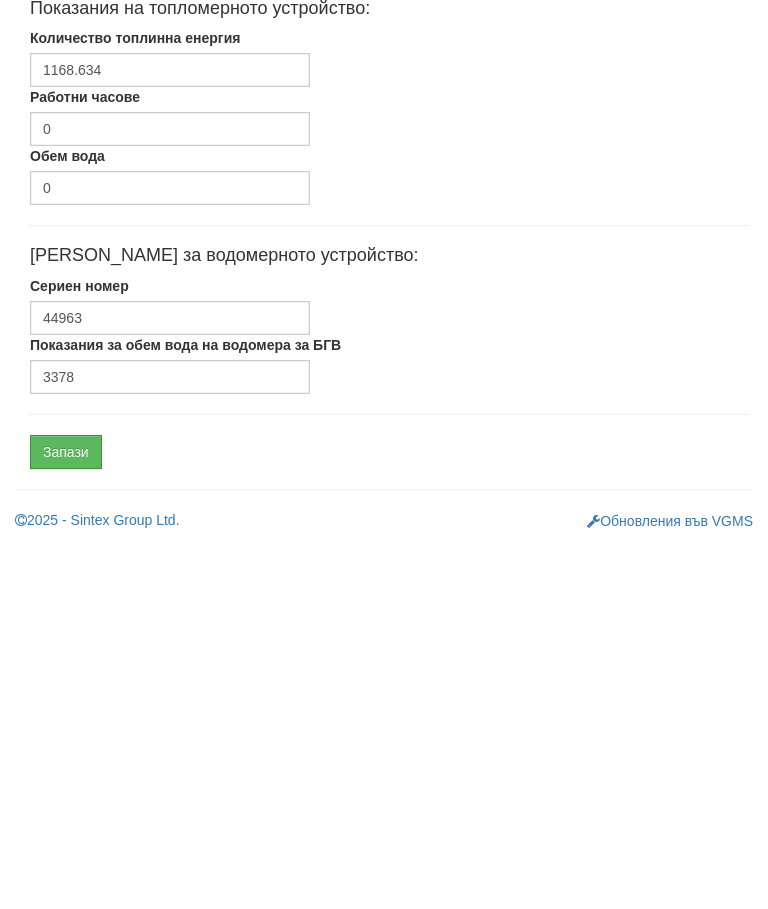 click on "Запази" at bounding box center (66, 816) 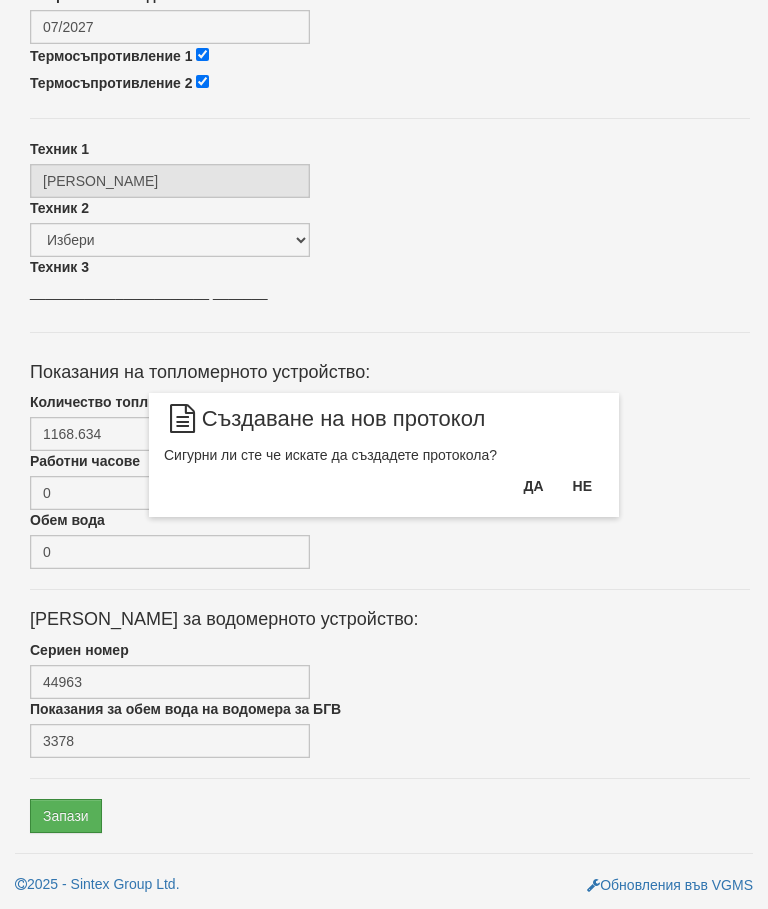 click on "Да" at bounding box center (533, 486) 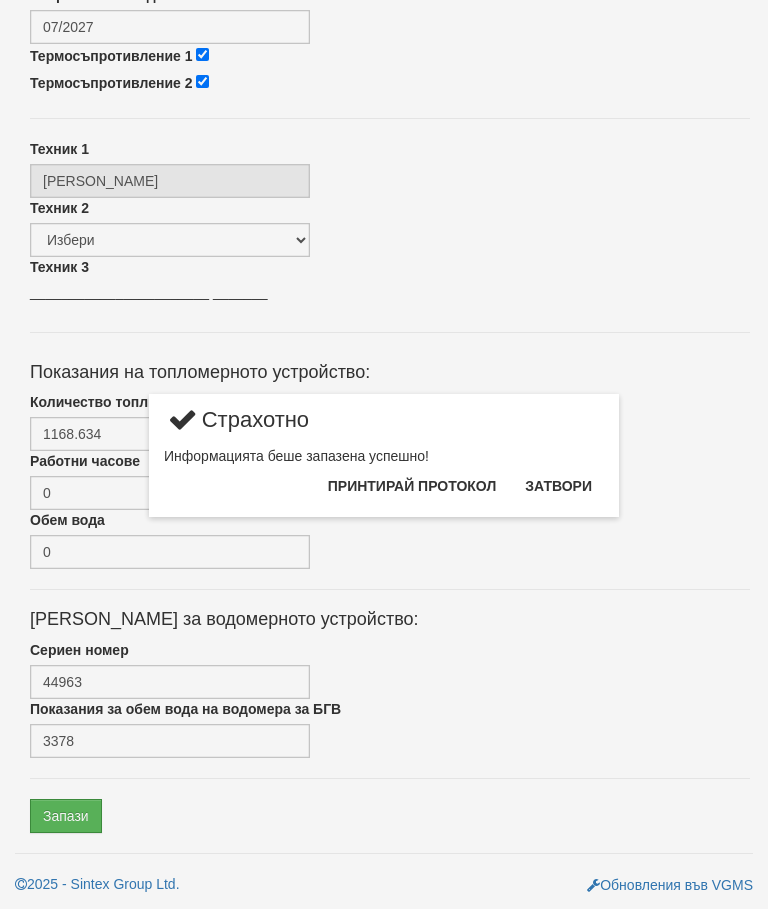 click on "Затвори" at bounding box center (558, 486) 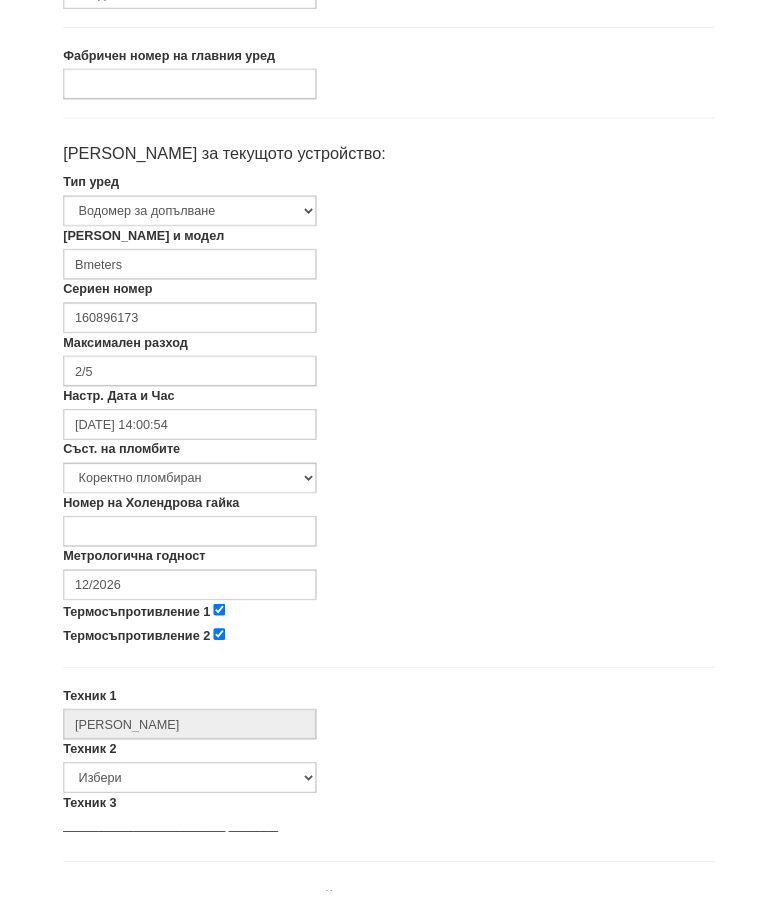 scroll, scrollTop: 312, scrollLeft: 0, axis: vertical 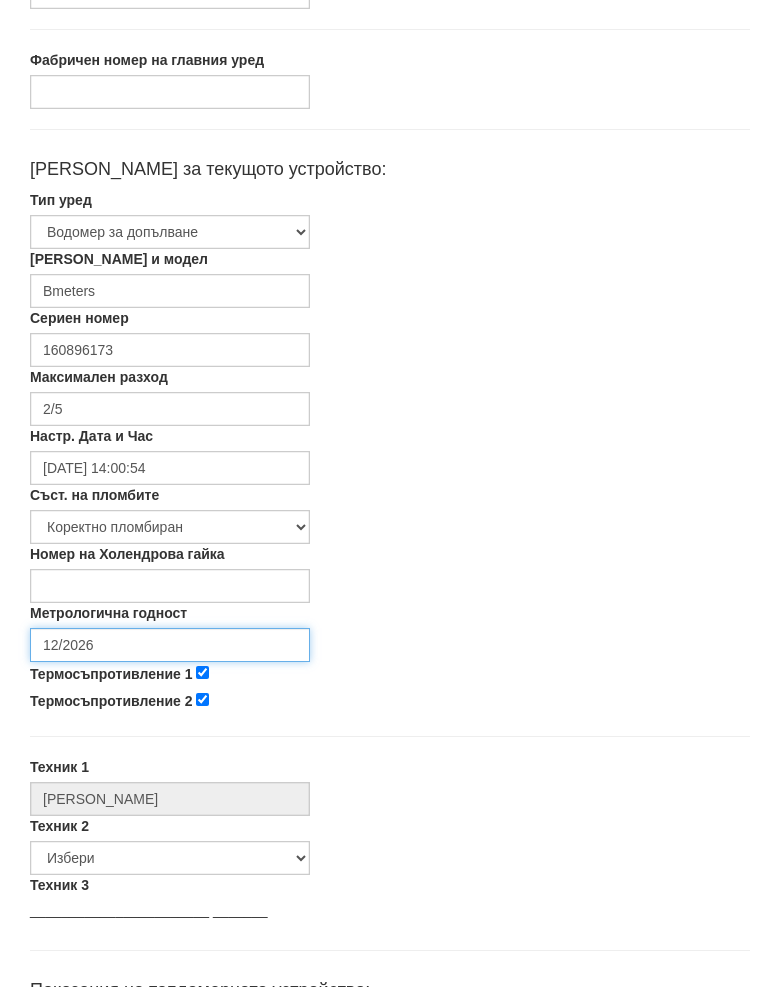 click on "12/2026" at bounding box center [170, 663] 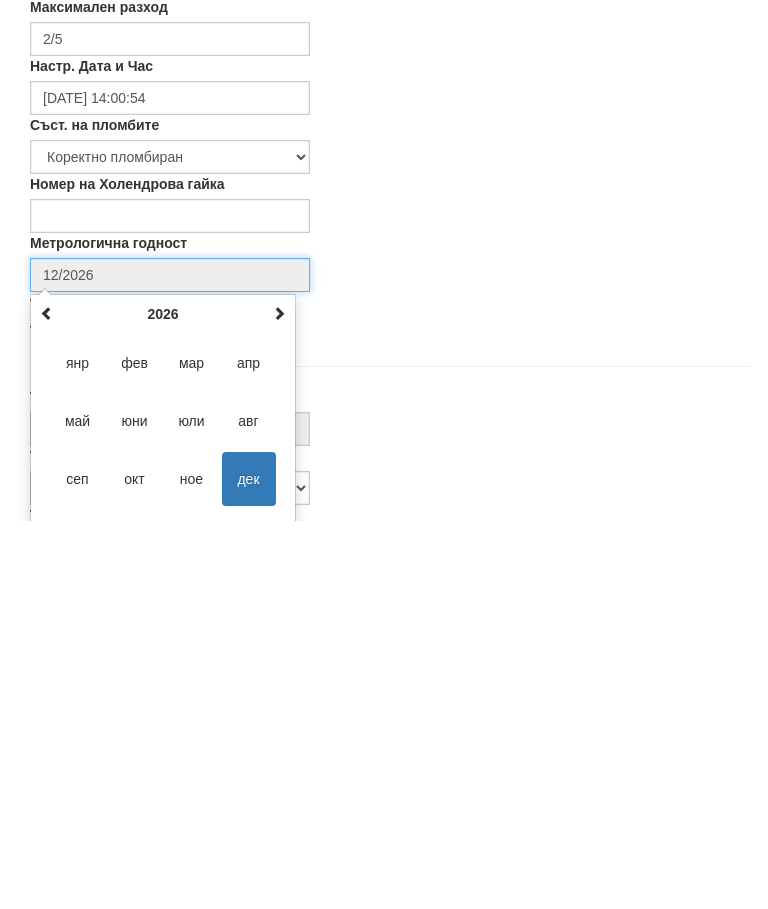 scroll, scrollTop: 336, scrollLeft: 0, axis: vertical 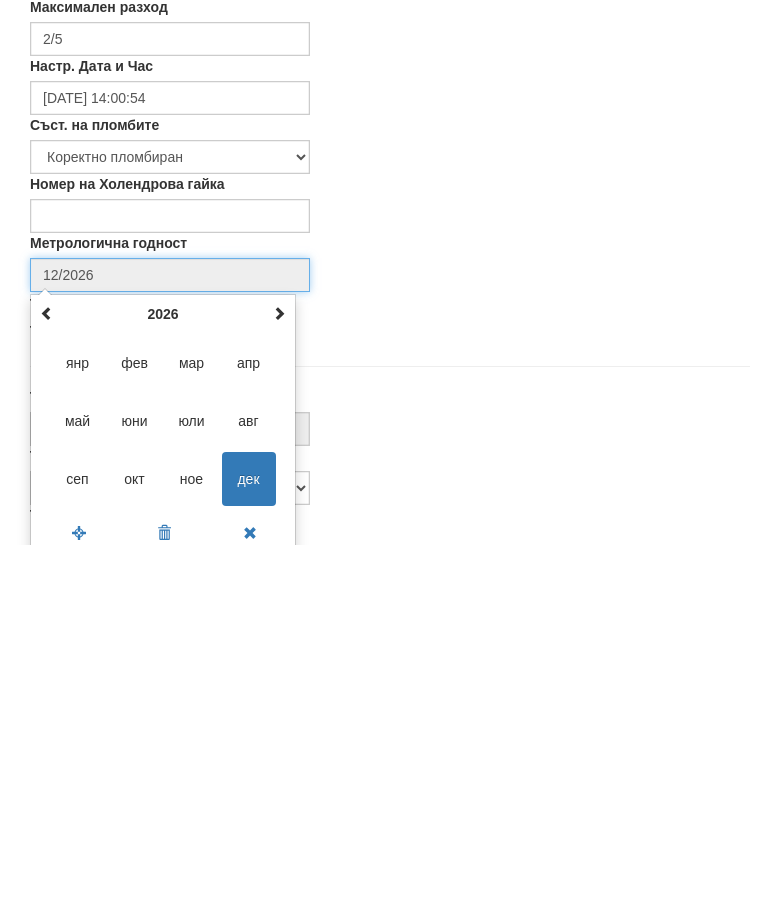 click at bounding box center (279, 678) 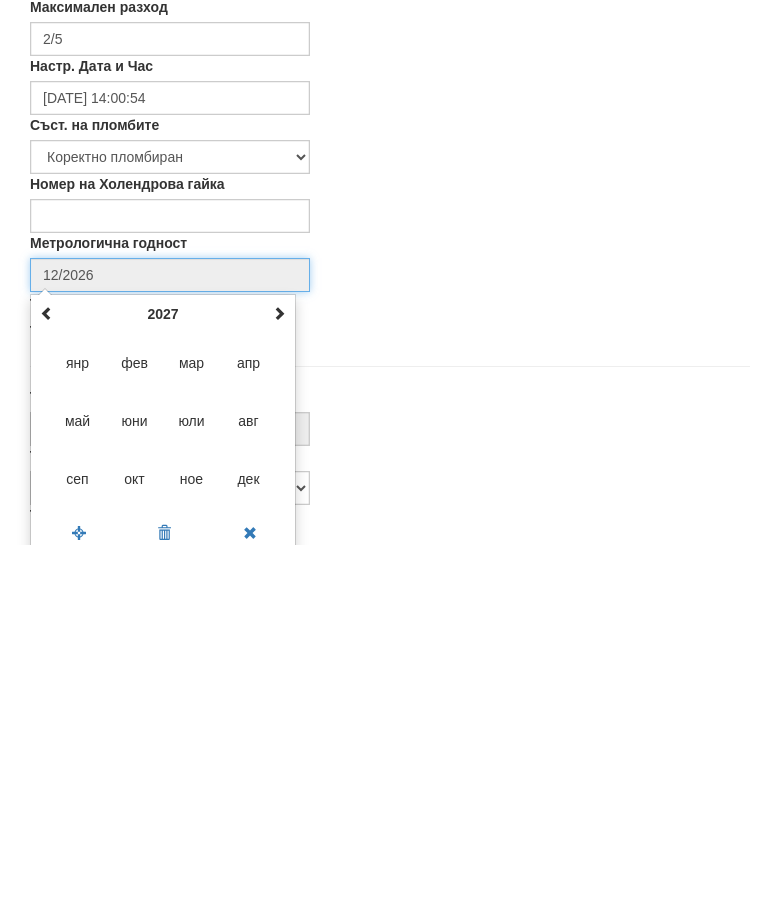 click at bounding box center (279, 677) 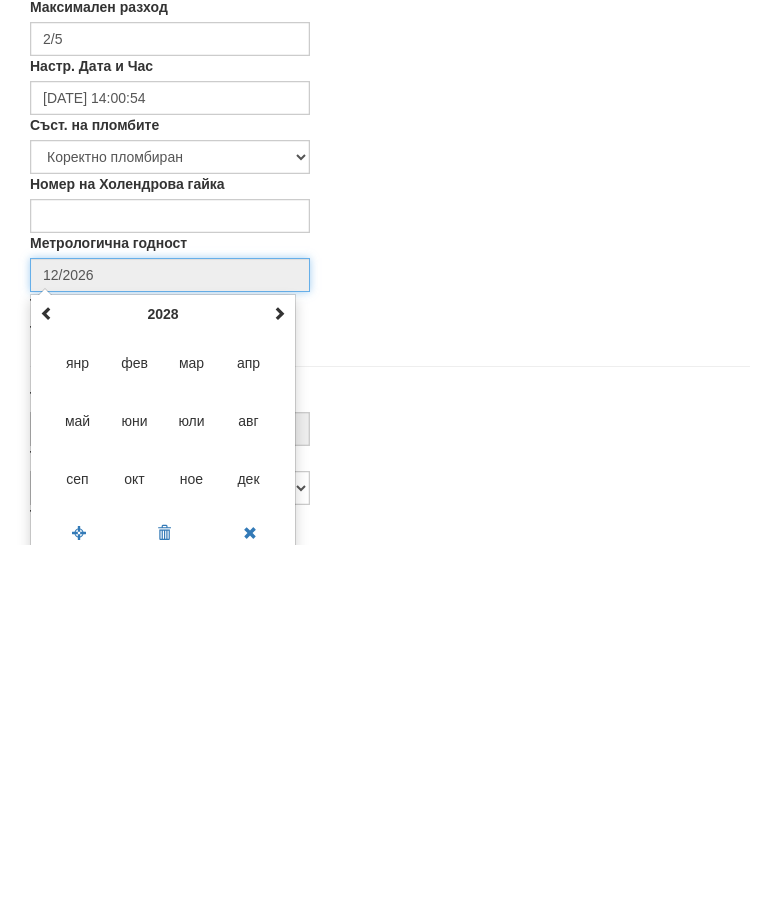 click at bounding box center [279, 677] 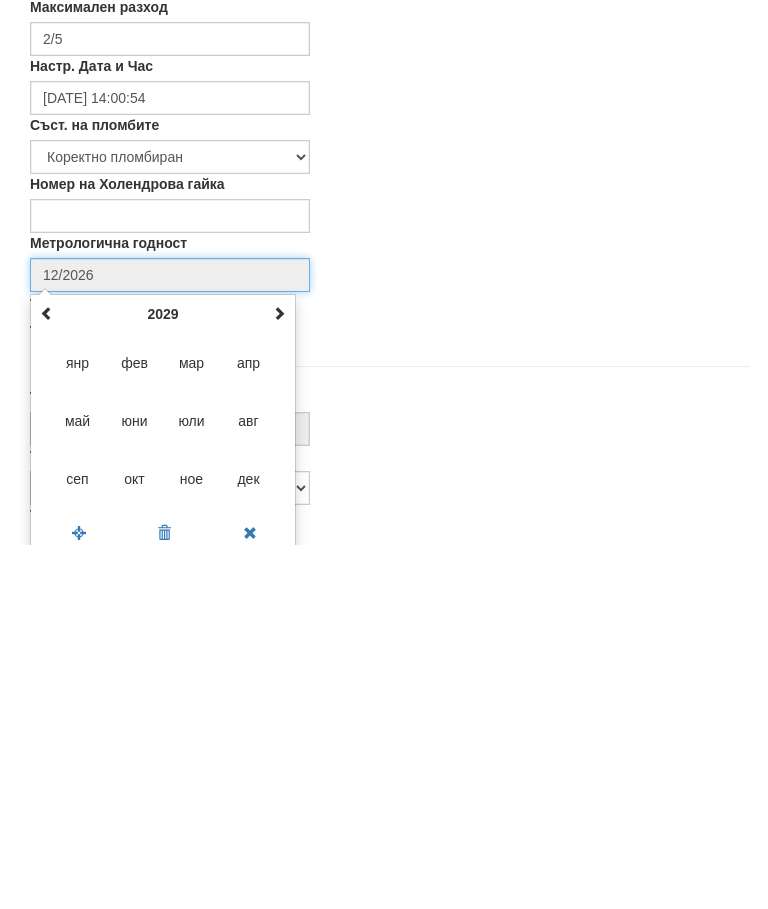 click at bounding box center (279, 677) 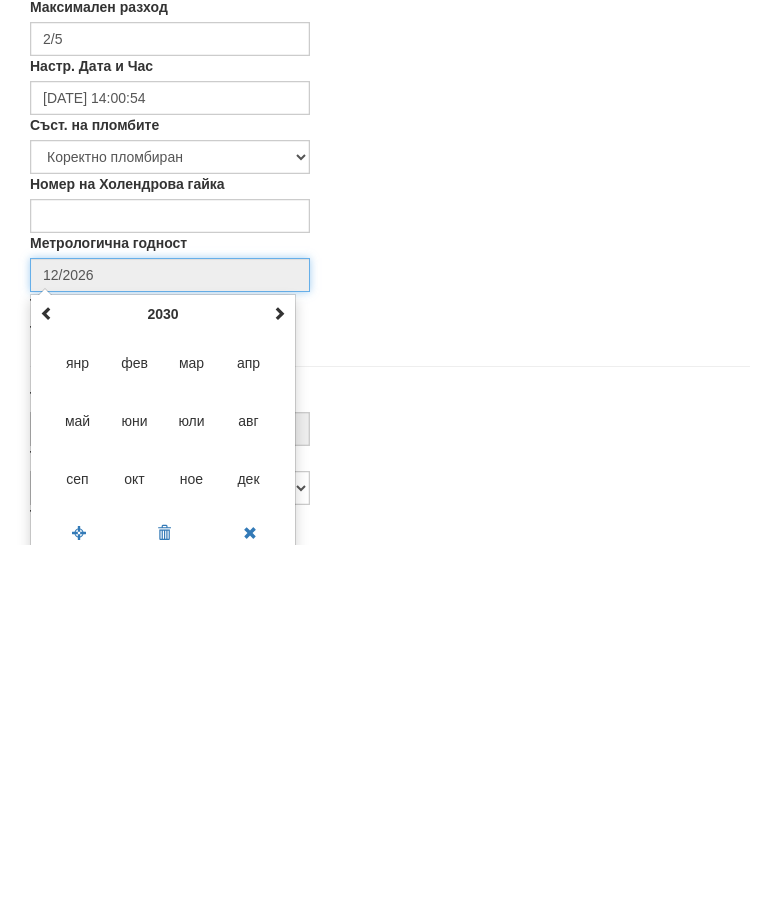 click on "дек" at bounding box center [249, 843] 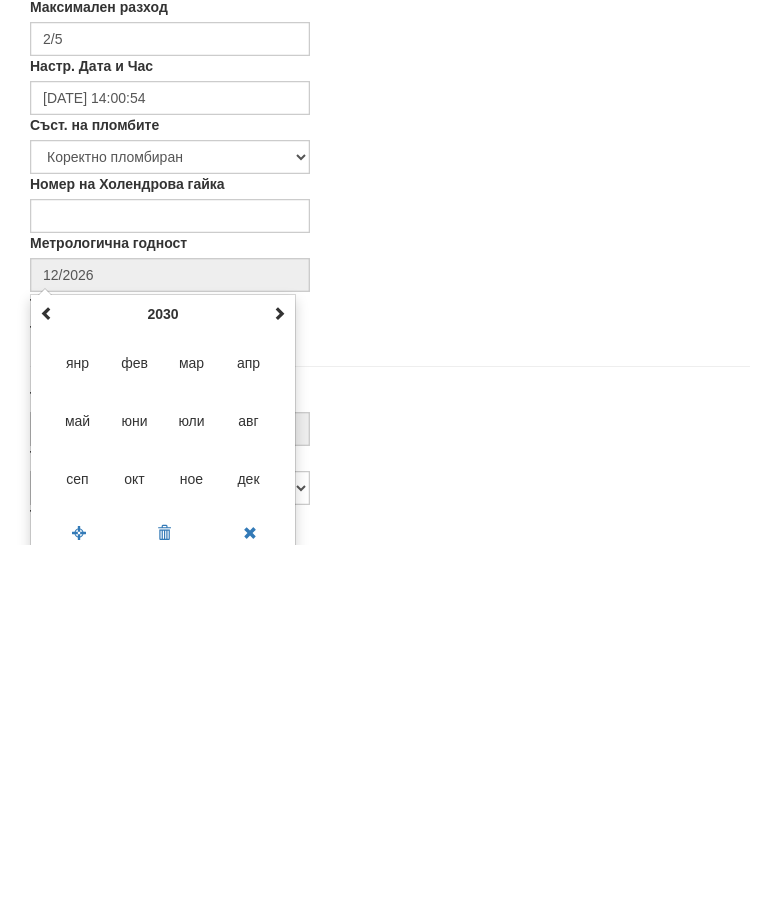 type on "12/2030" 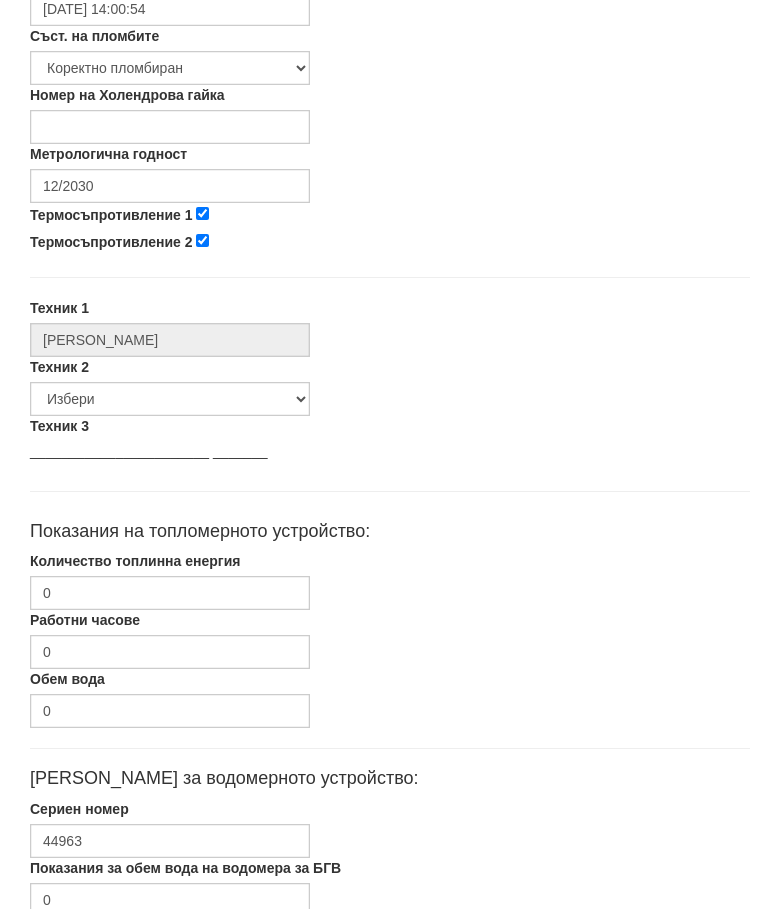 scroll, scrollTop: 789, scrollLeft: 0, axis: vertical 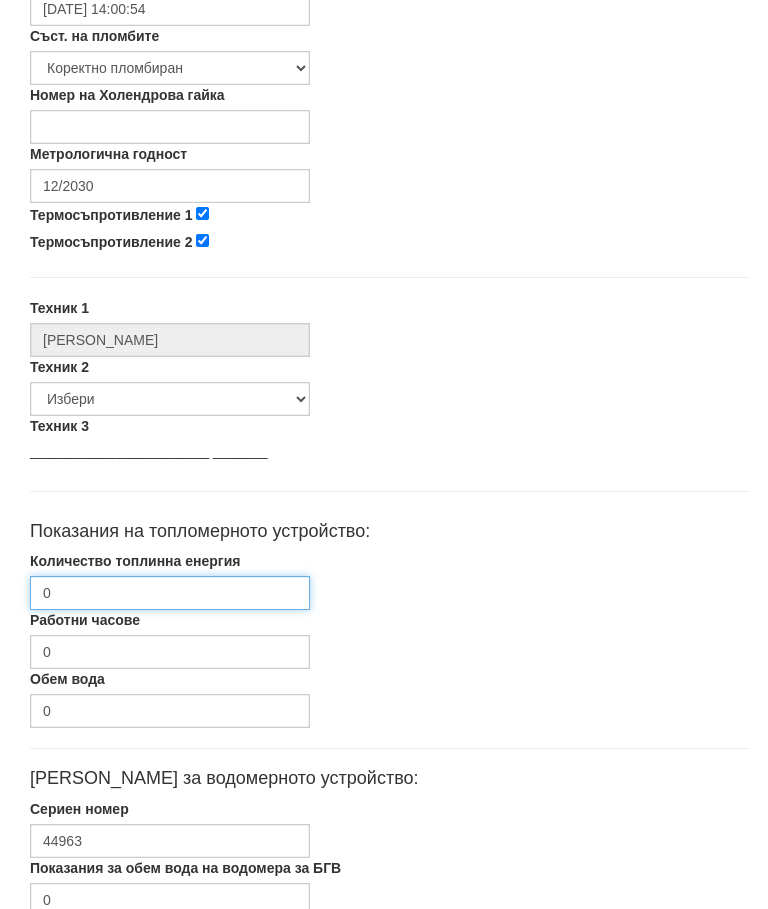 click on "0" at bounding box center [170, 593] 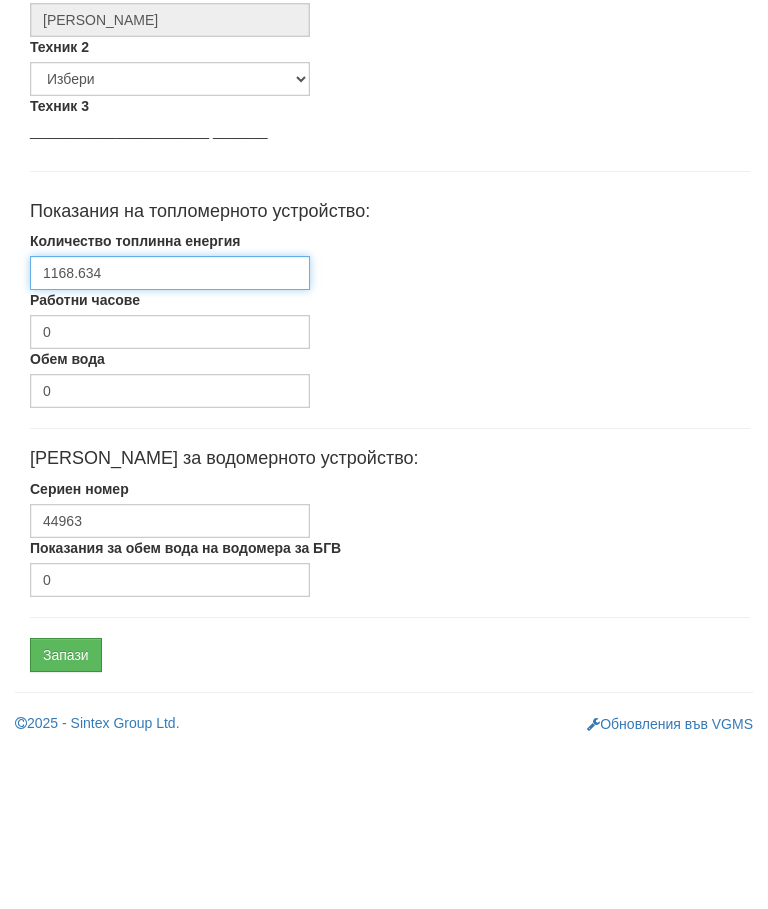 scroll, scrollTop: 948, scrollLeft: 0, axis: vertical 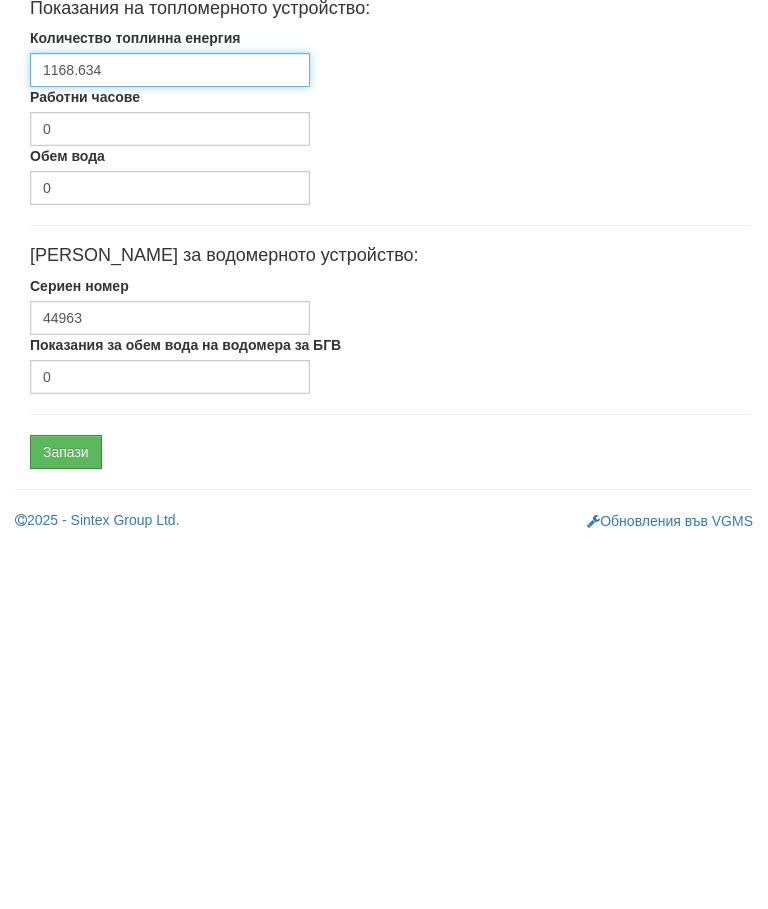type on "1168.634" 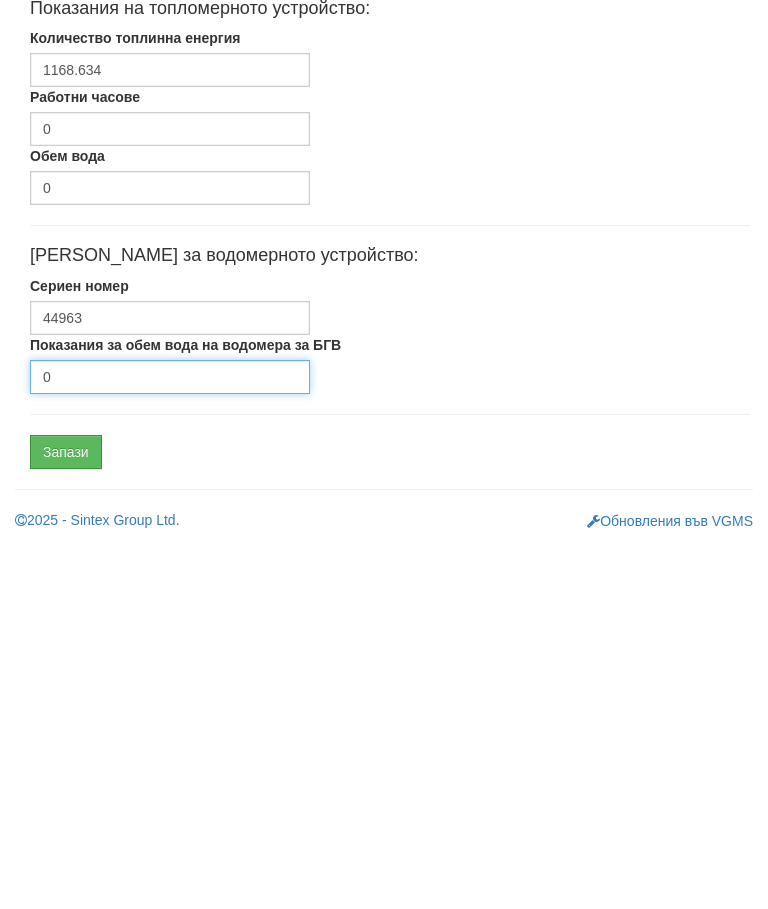 click on "0" at bounding box center (170, 741) 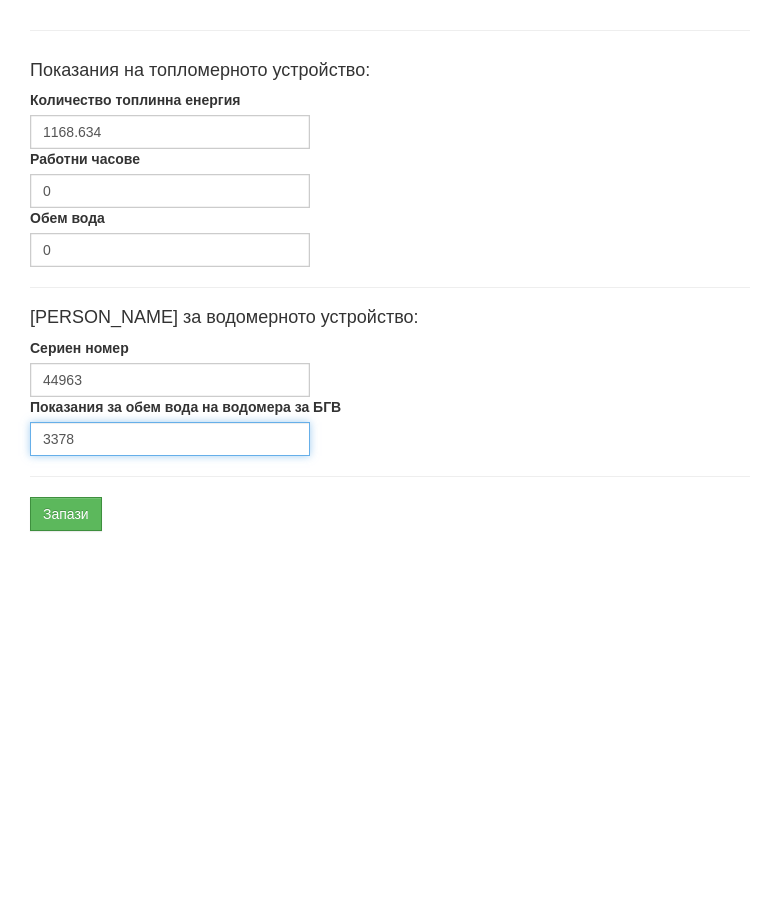 scroll, scrollTop: 948, scrollLeft: 0, axis: vertical 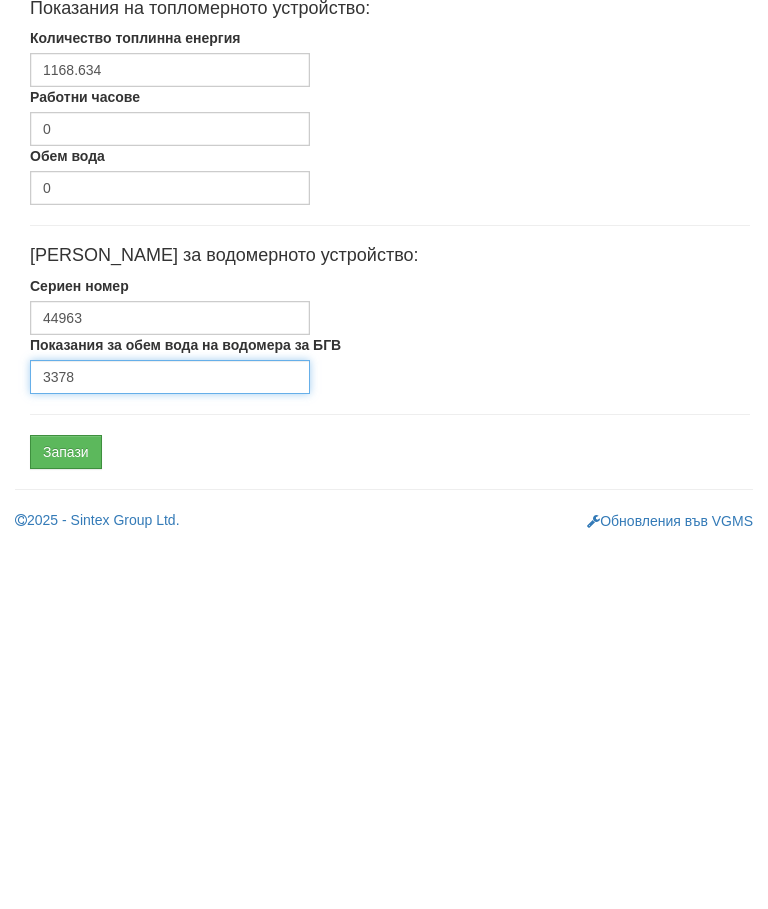 type on "3378" 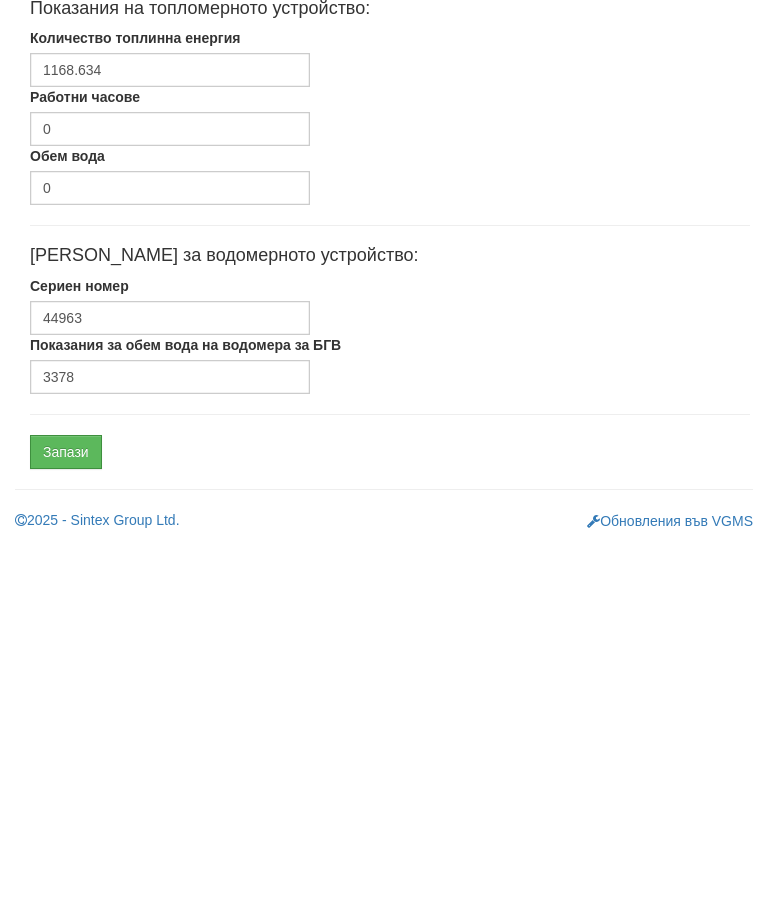 click on "Запази" at bounding box center [66, 816] 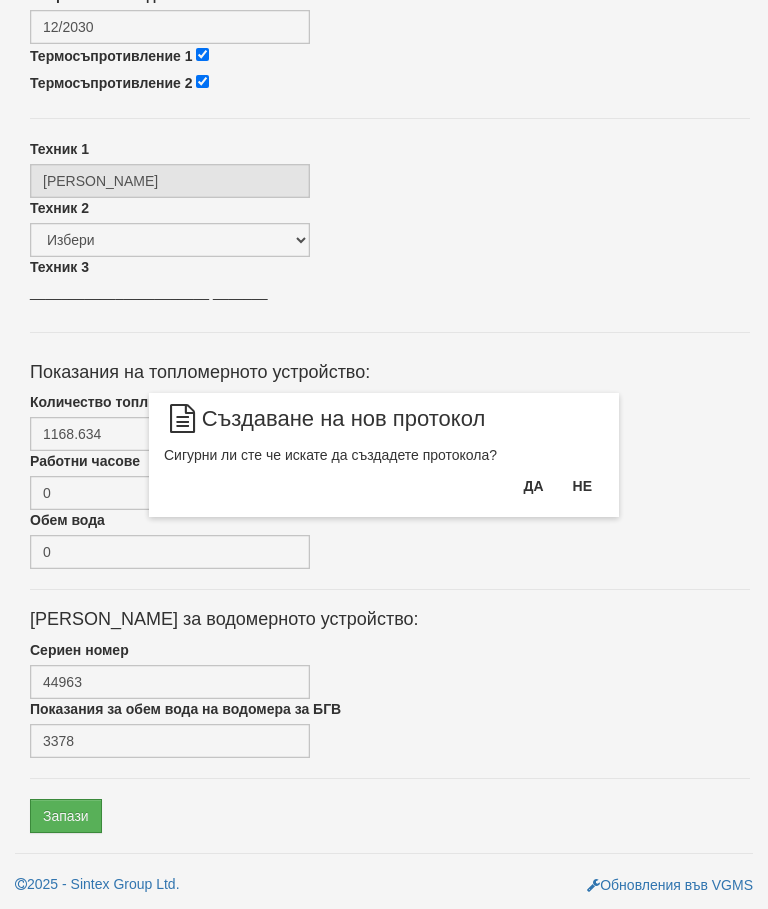 click on "Да" at bounding box center (533, 486) 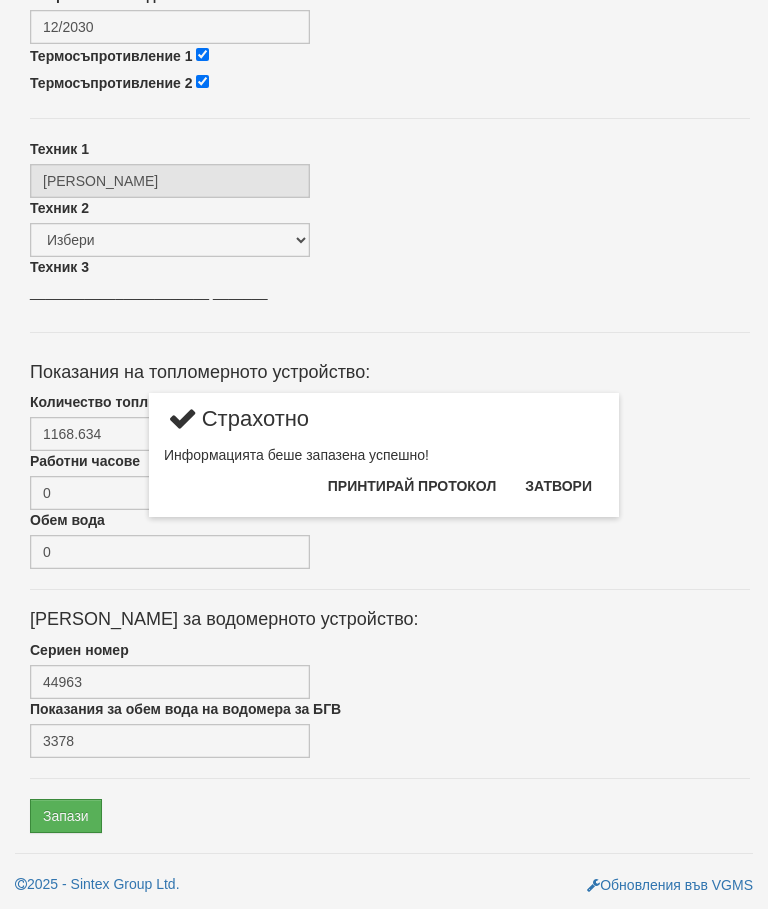 click on "Затвори" at bounding box center [558, 486] 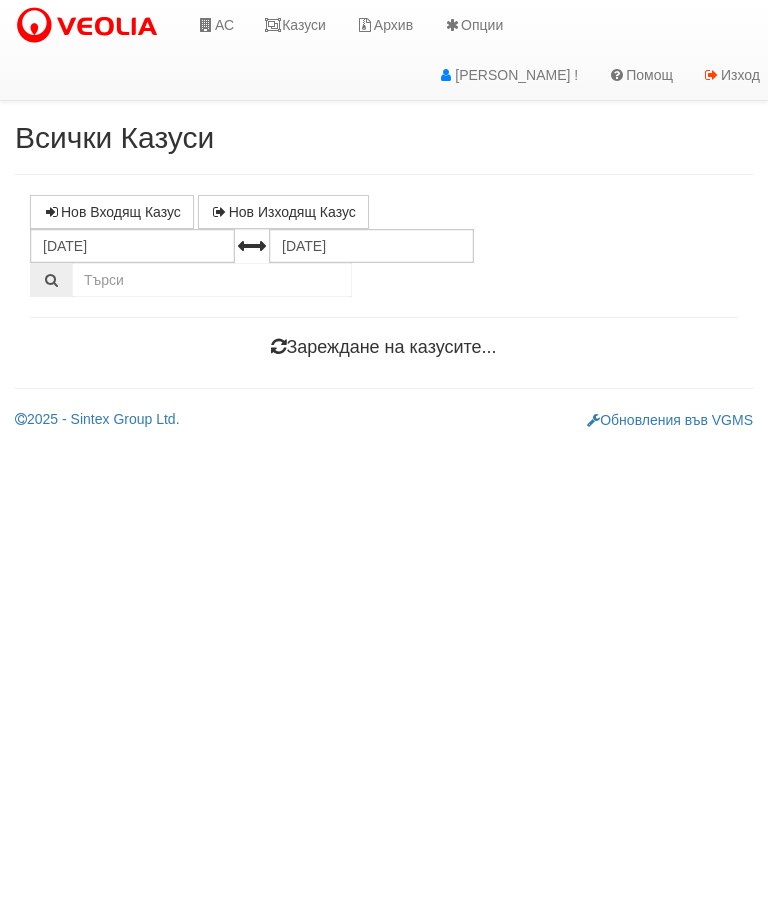 scroll, scrollTop: 0, scrollLeft: 0, axis: both 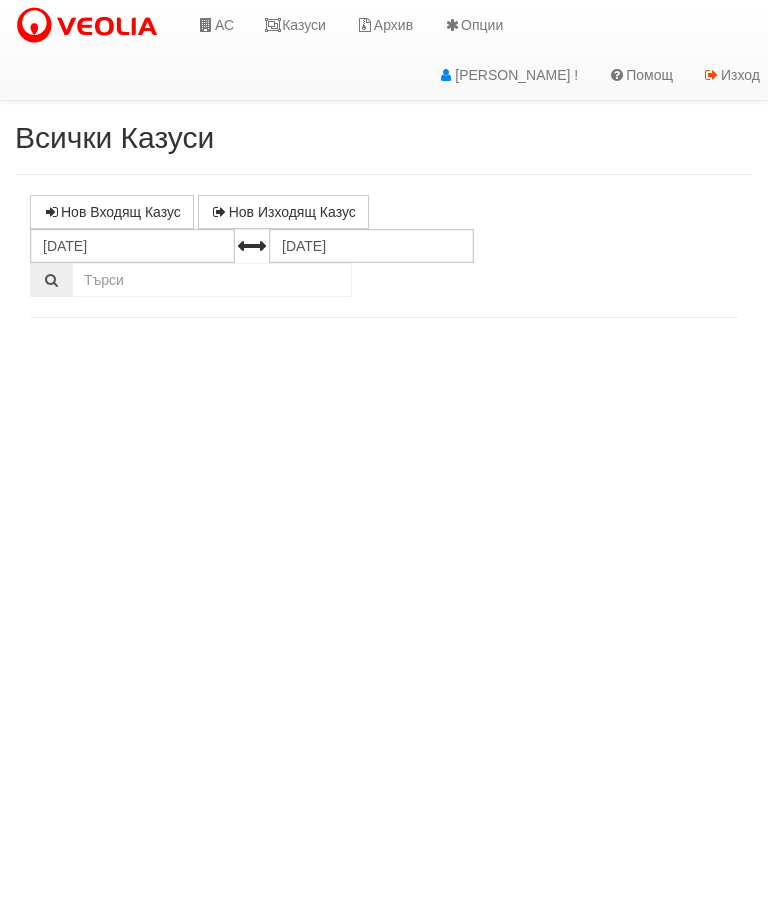 select on "10" 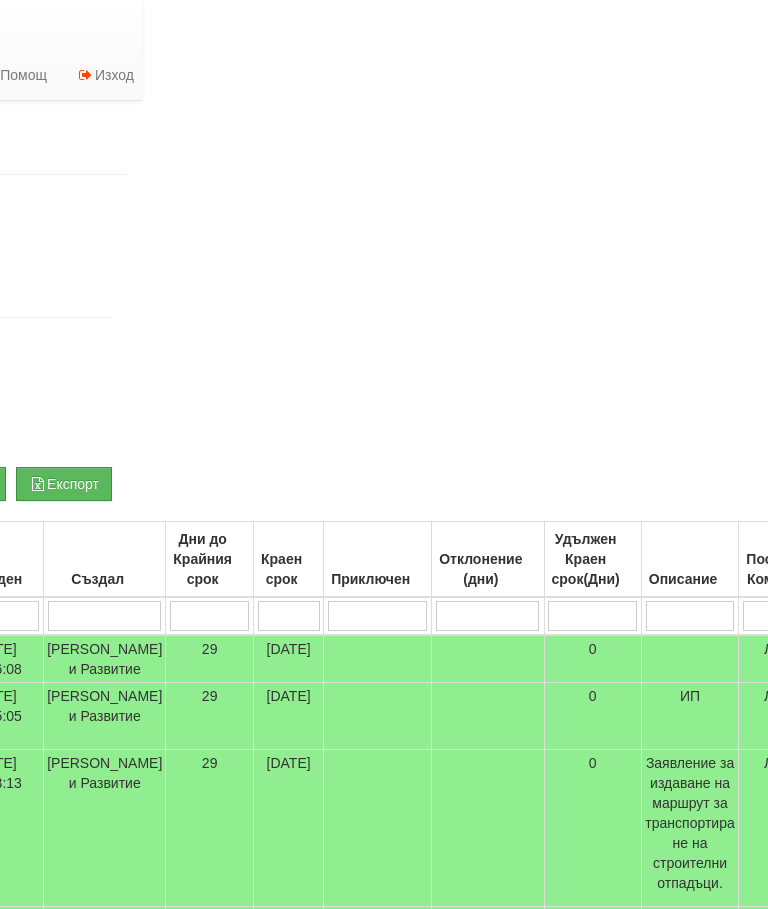 scroll, scrollTop: 0, scrollLeft: 0, axis: both 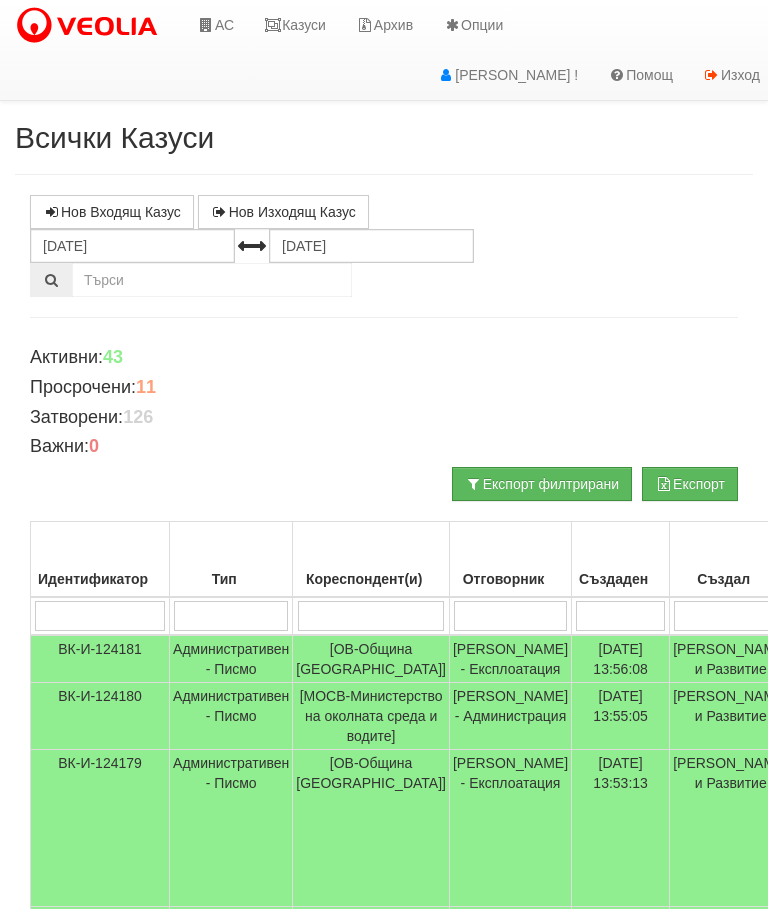 click on "Казуси" at bounding box center [295, 25] 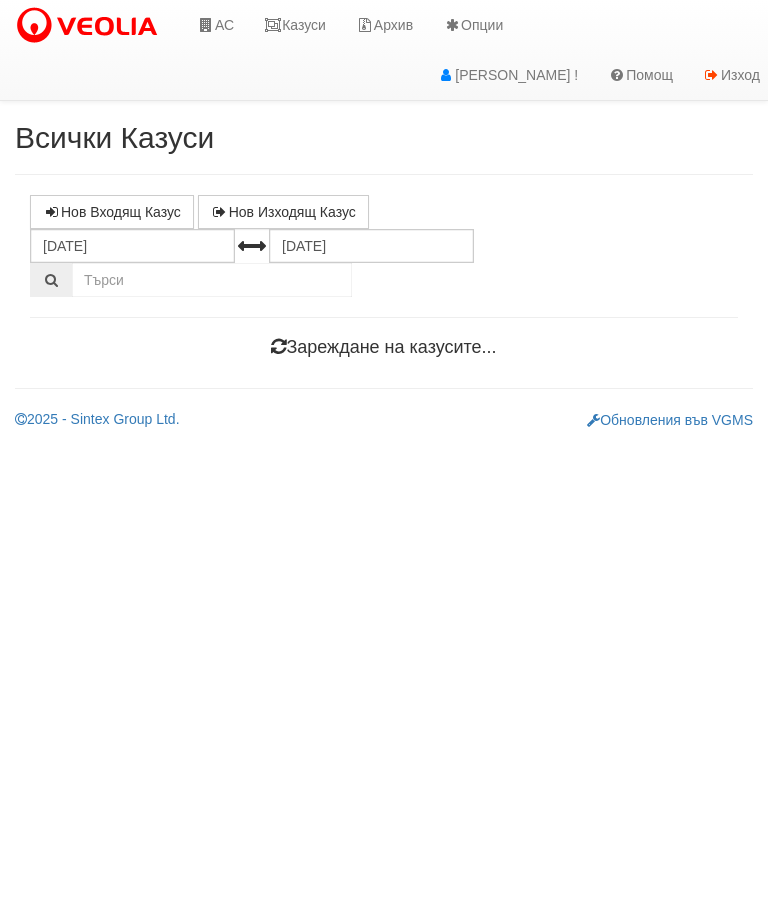 scroll, scrollTop: 0, scrollLeft: 0, axis: both 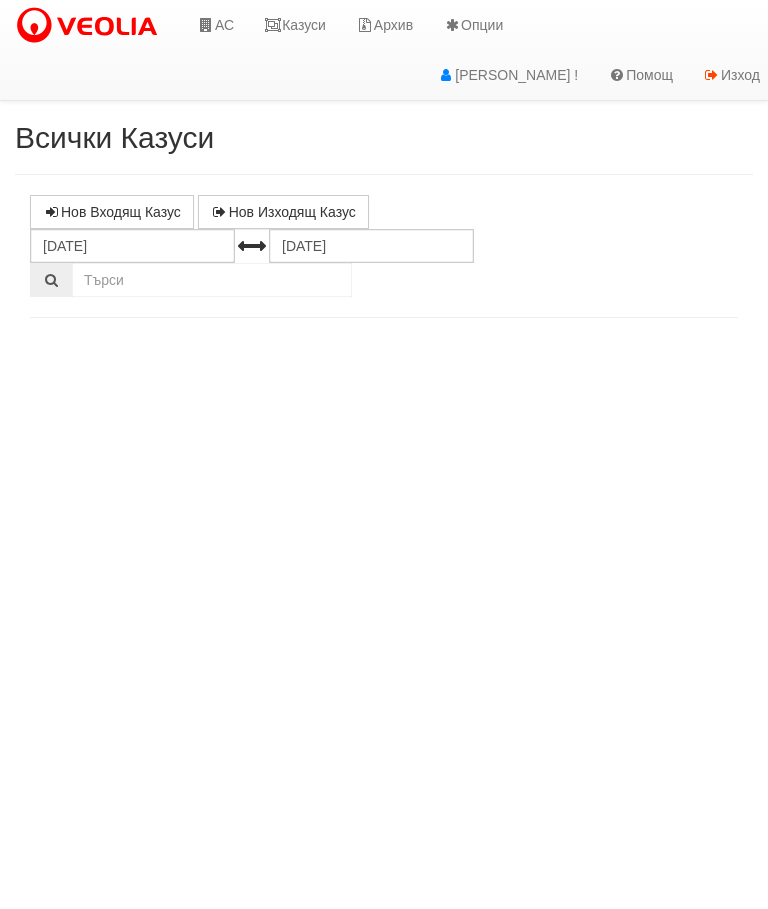 select on "10" 